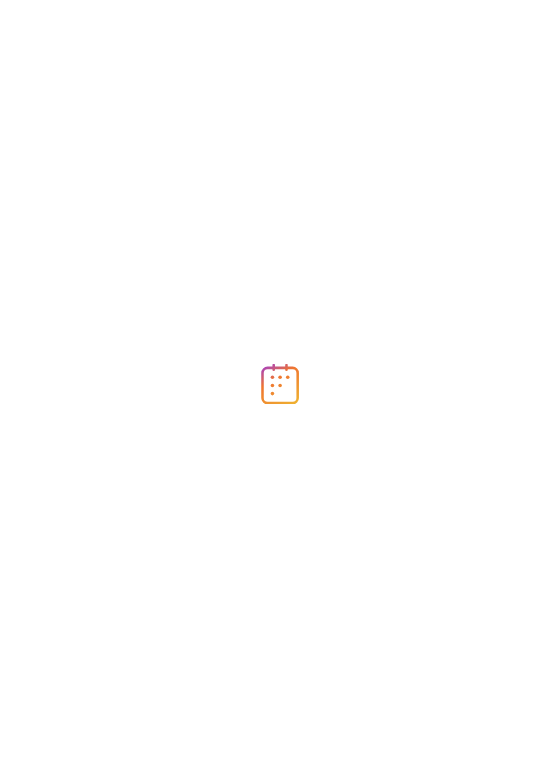 scroll, scrollTop: 0, scrollLeft: 0, axis: both 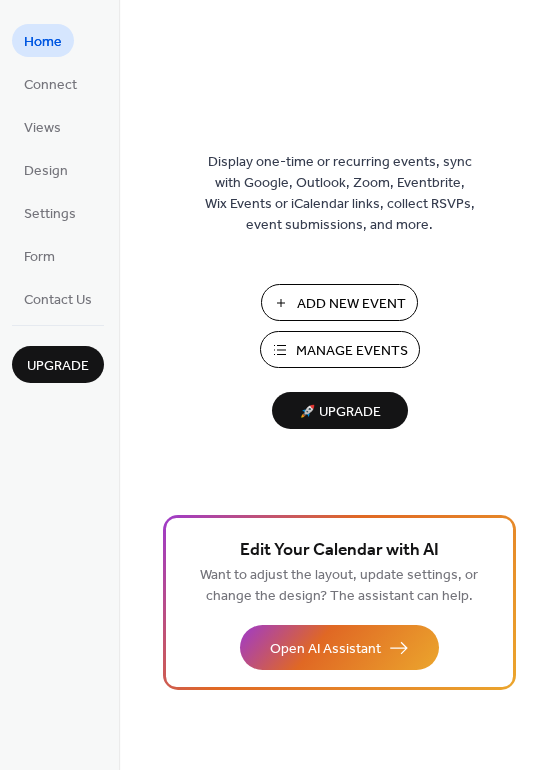 click on "Add New Event" at bounding box center (351, 304) 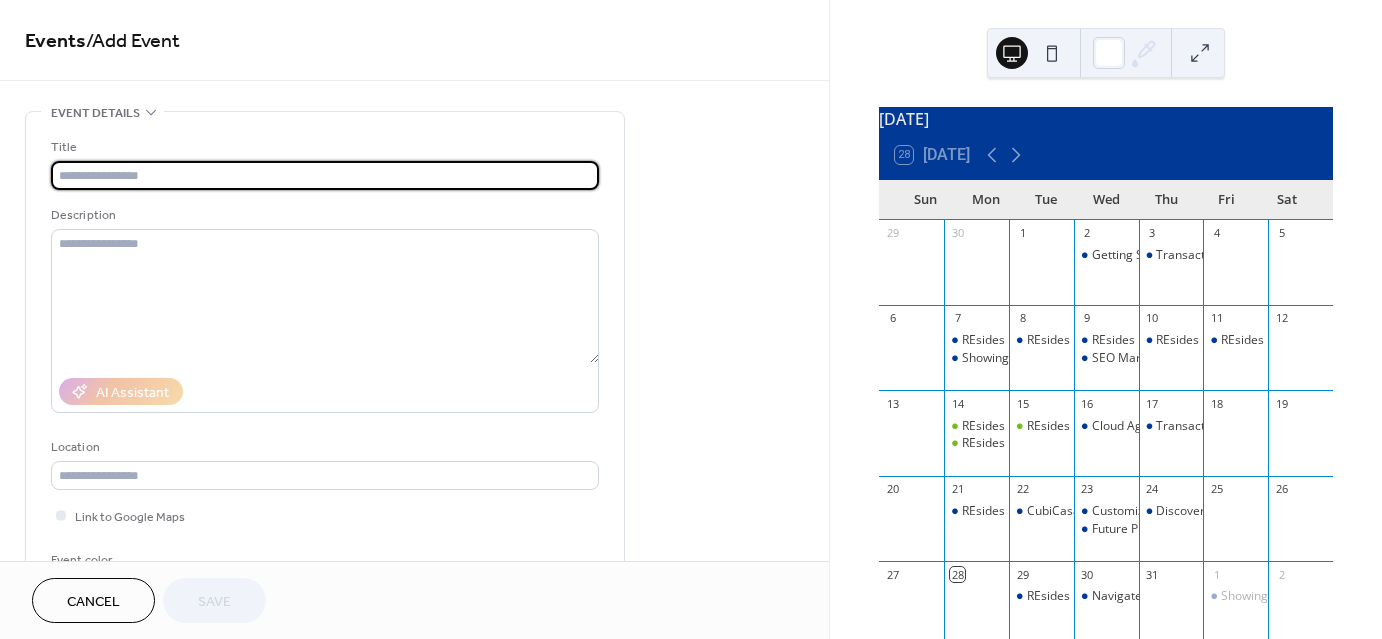 scroll, scrollTop: 0, scrollLeft: 0, axis: both 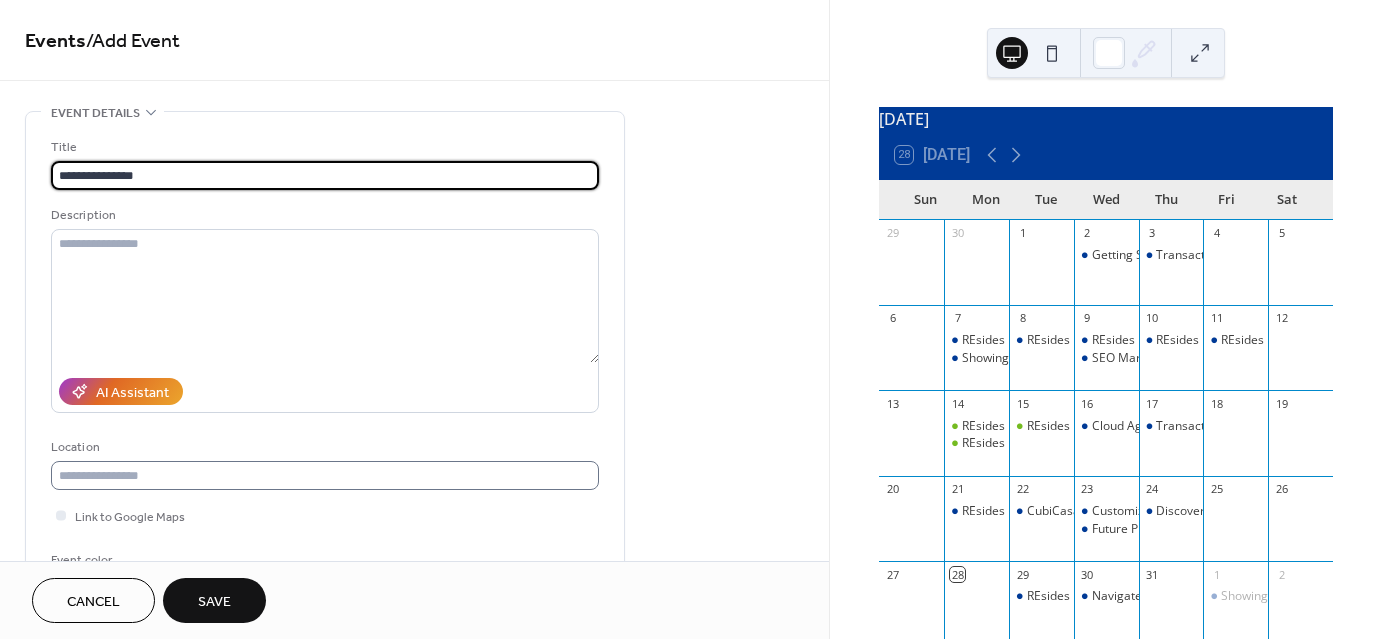 type on "**********" 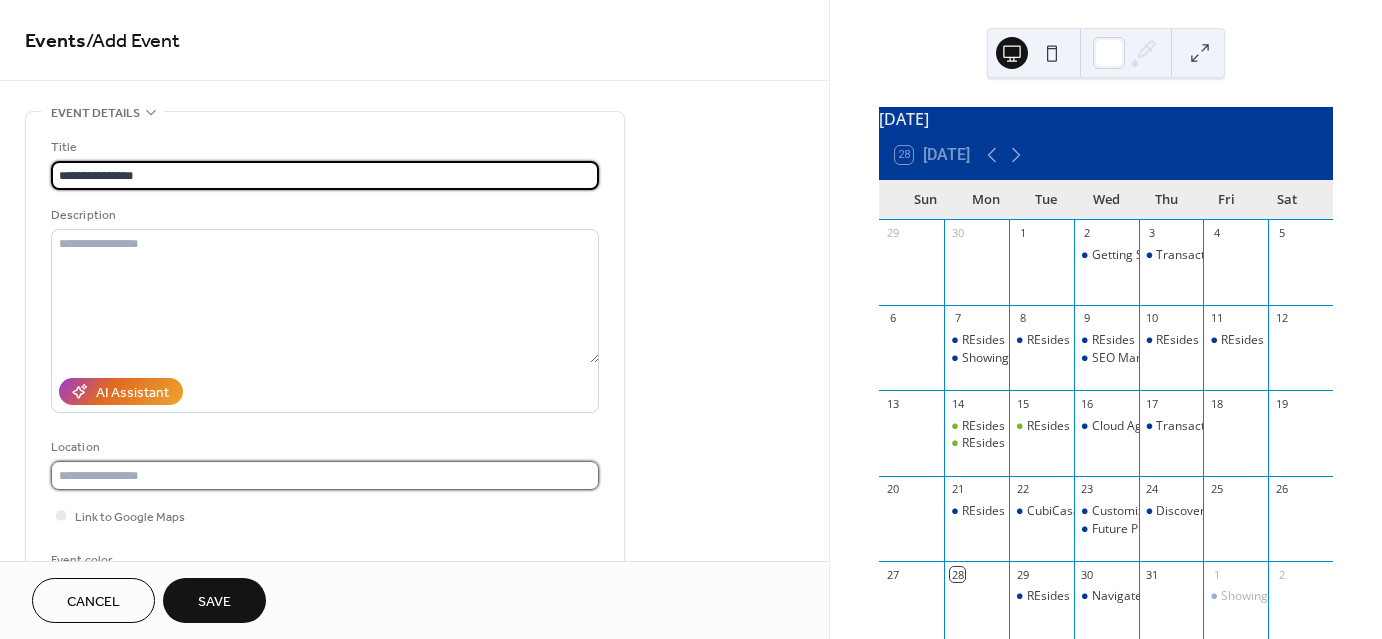 click at bounding box center [325, 475] 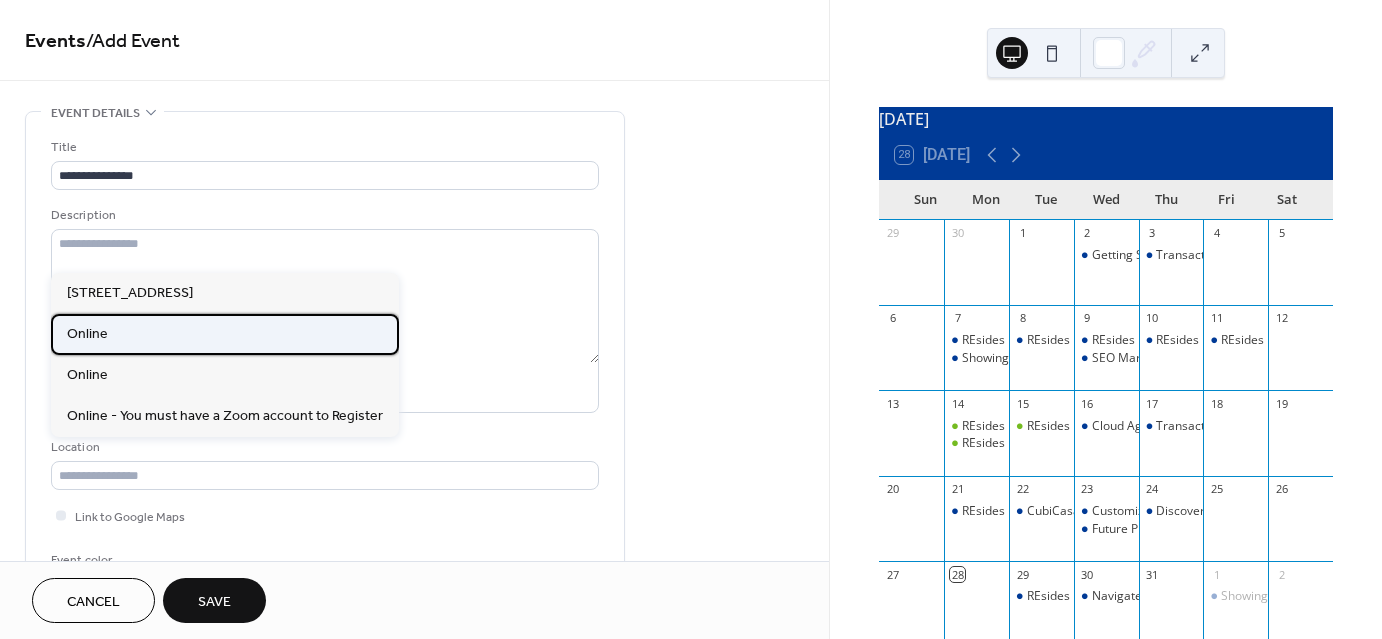 click on "Online" at bounding box center (225, 334) 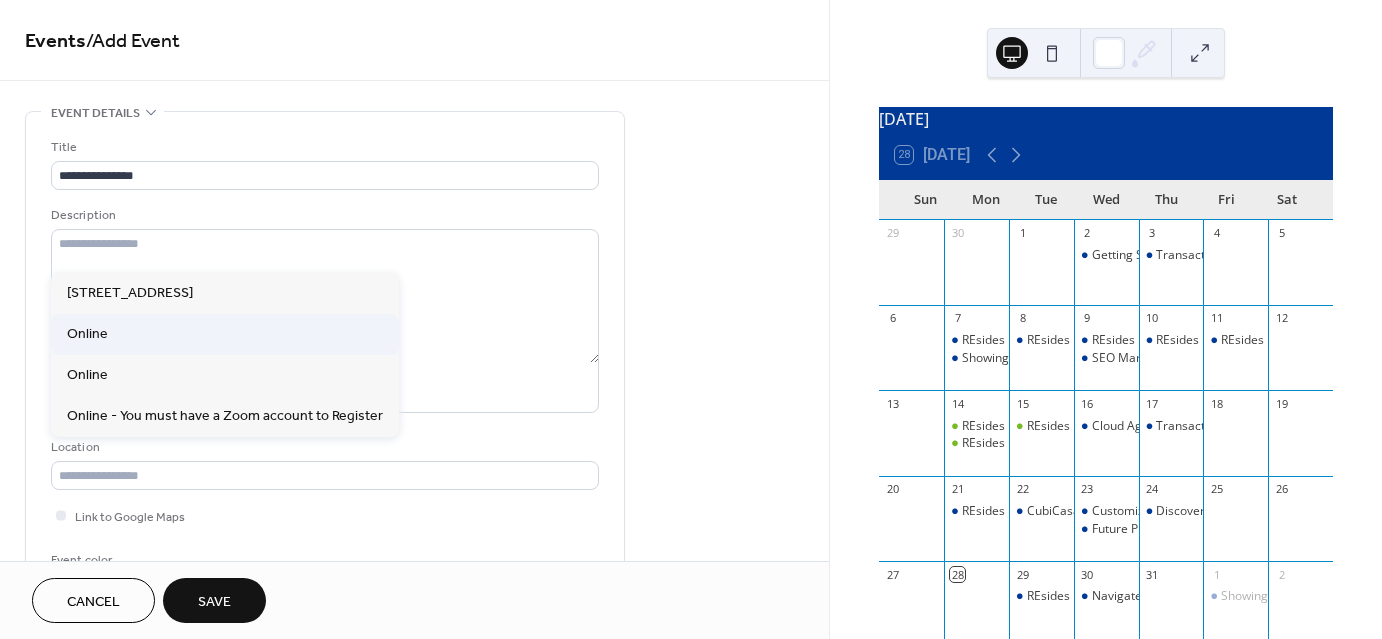 type on "******" 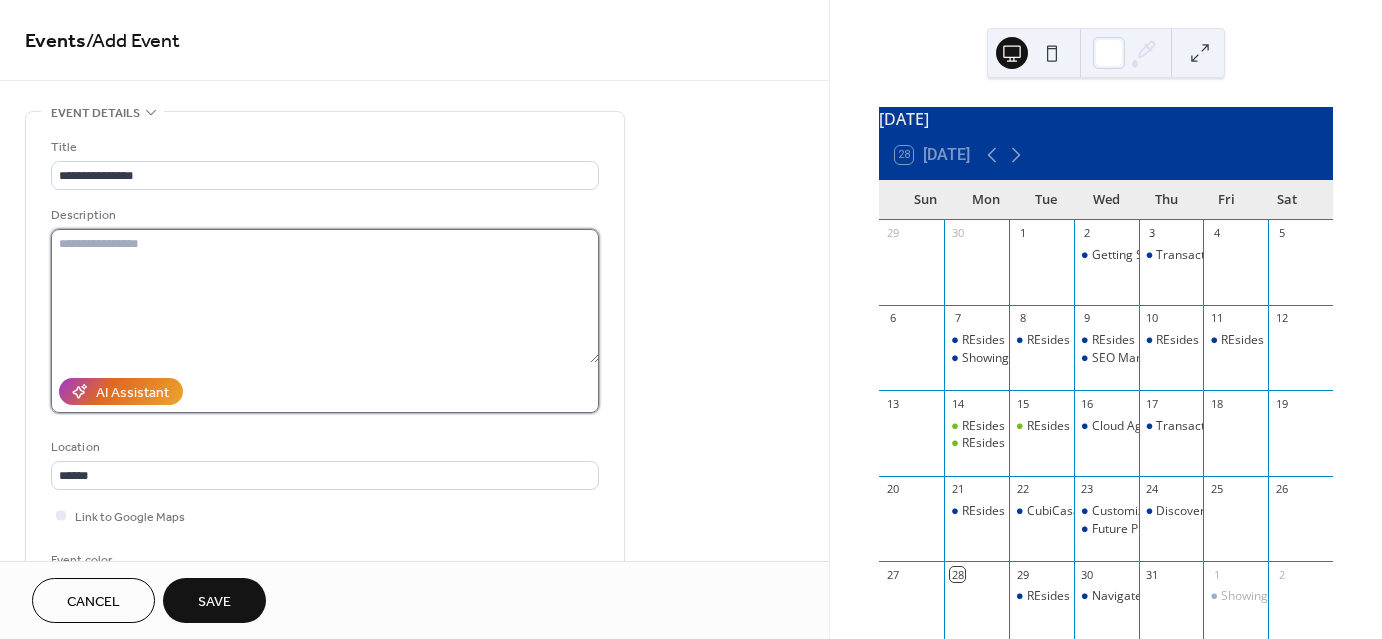 click at bounding box center [325, 296] 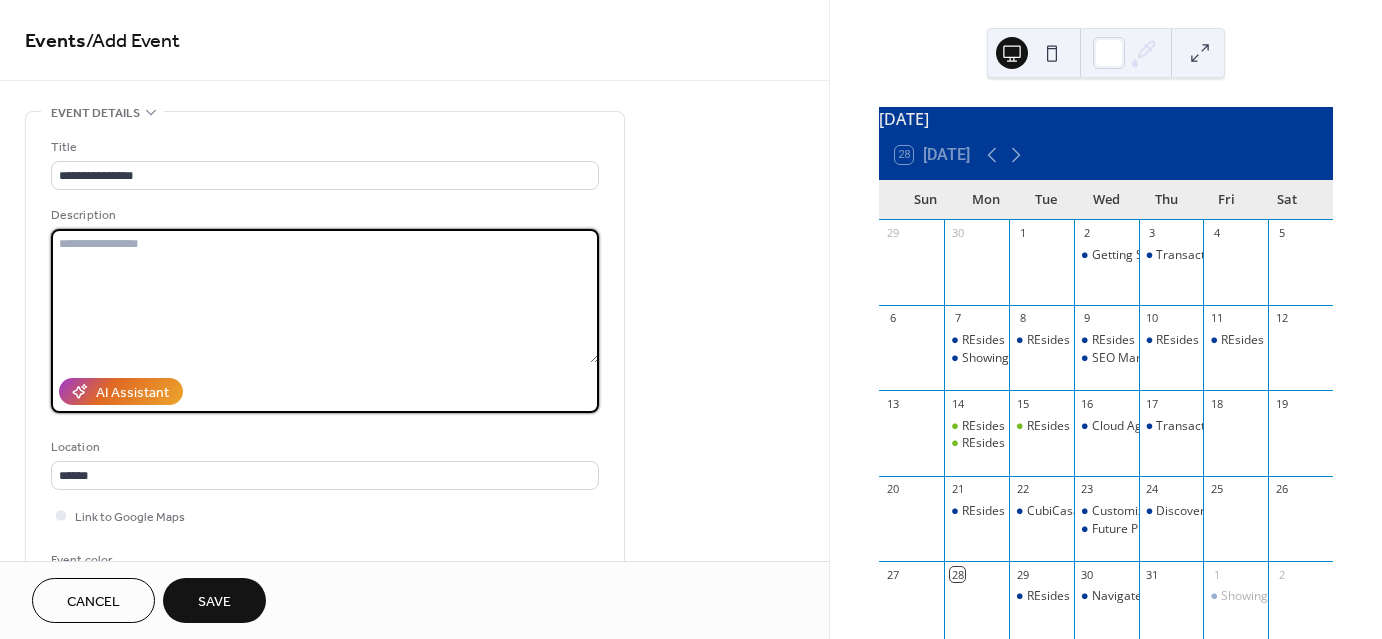 paste on "**********" 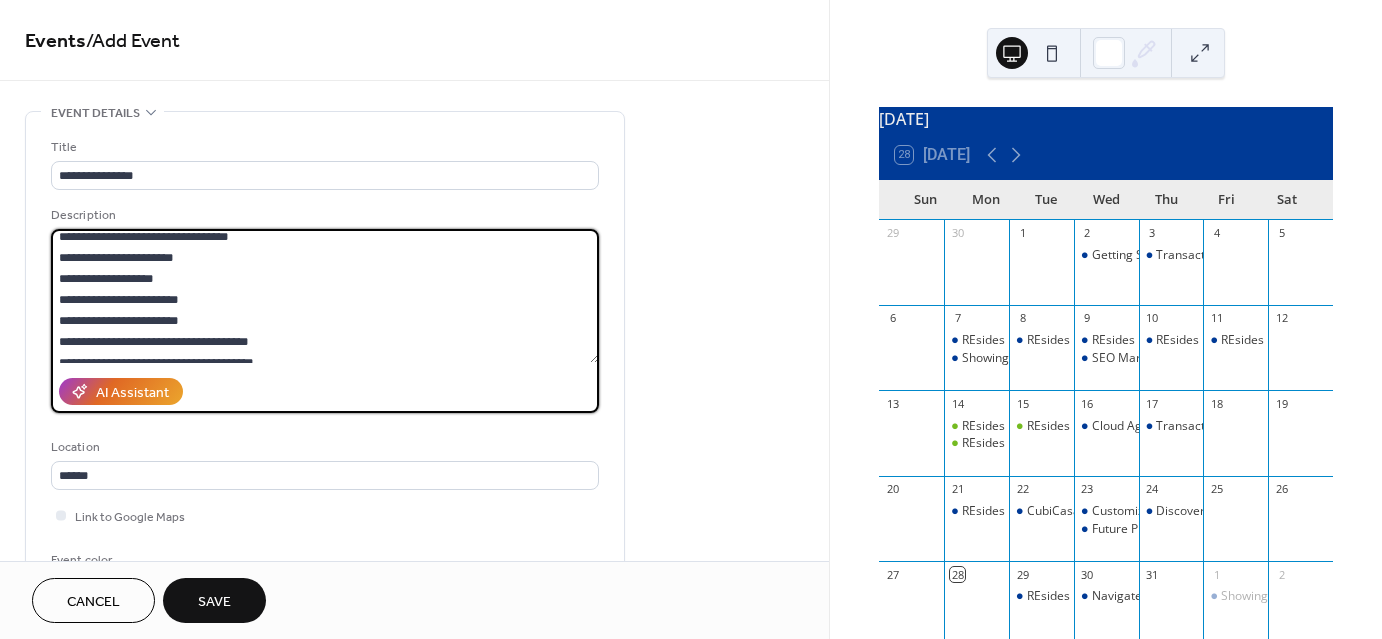 scroll, scrollTop: 0, scrollLeft: 0, axis: both 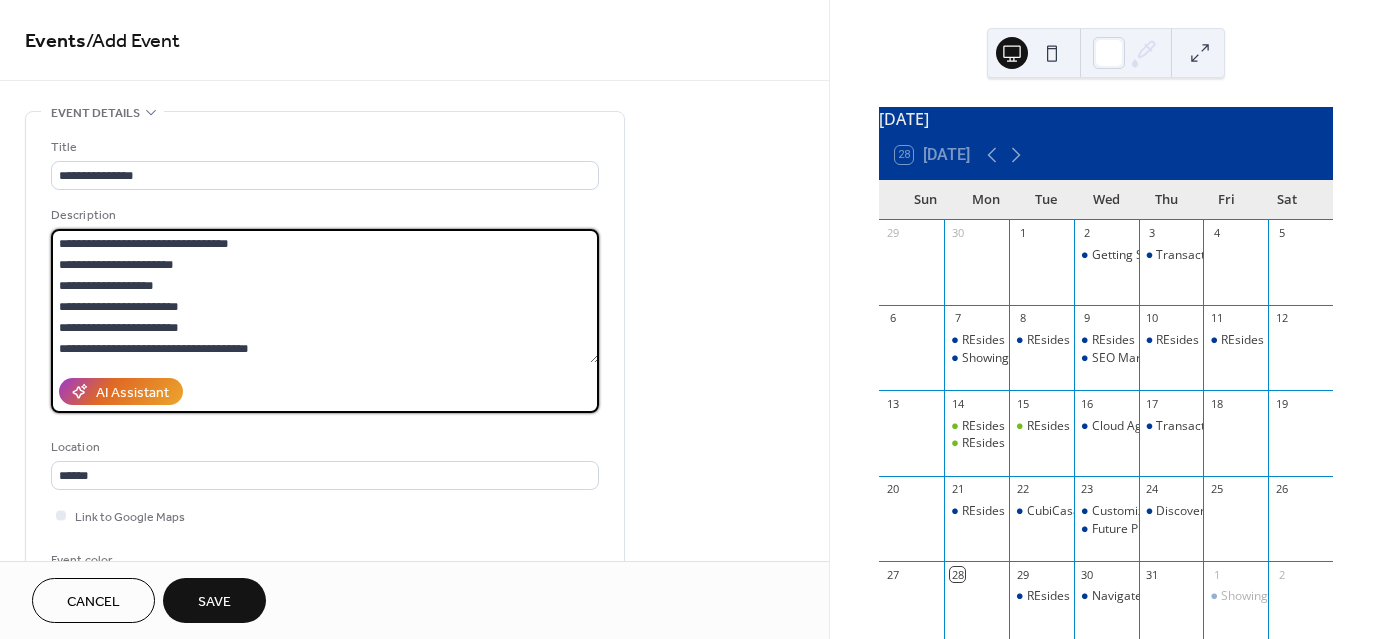 drag, startPoint x: 157, startPoint y: 245, endPoint x: 84, endPoint y: 241, distance: 73.109505 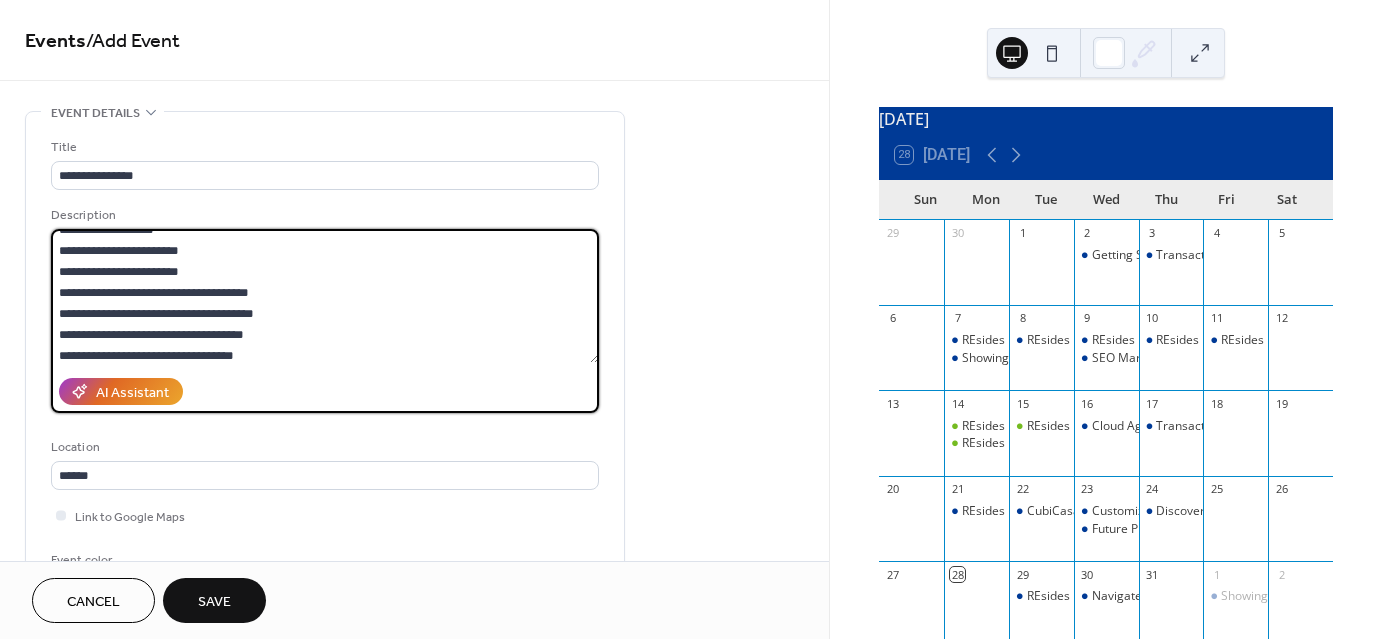 scroll, scrollTop: 62, scrollLeft: 0, axis: vertical 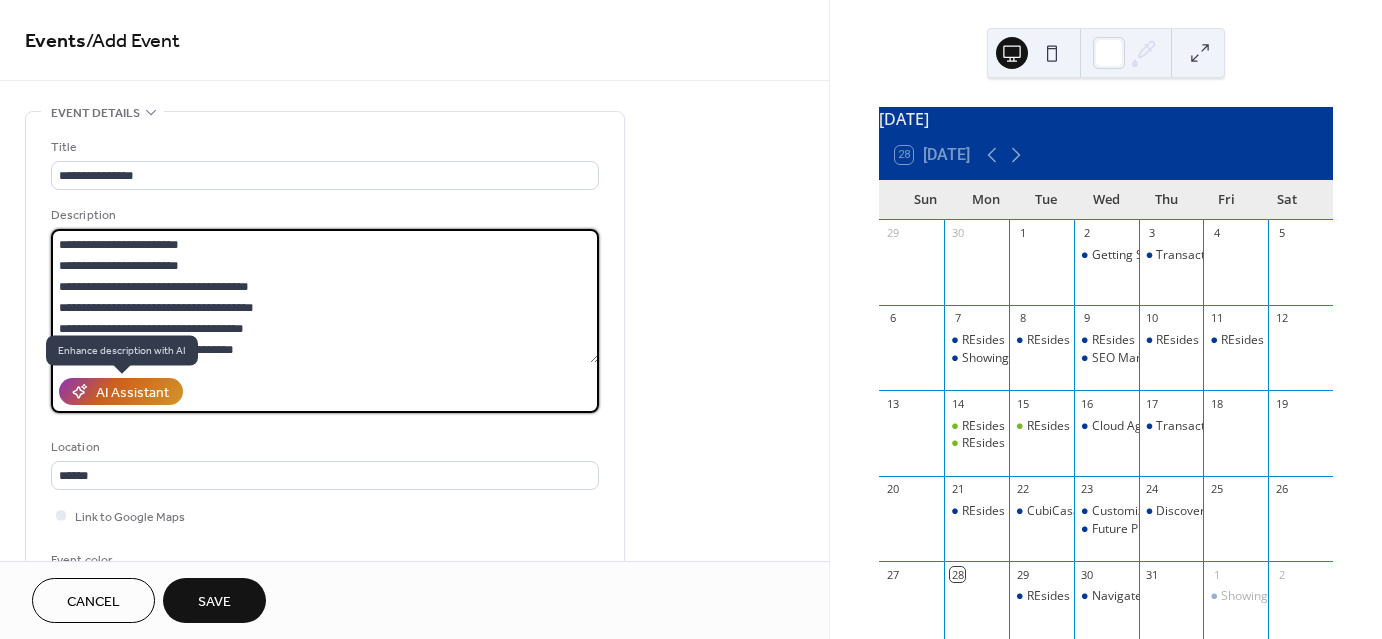 type on "**********" 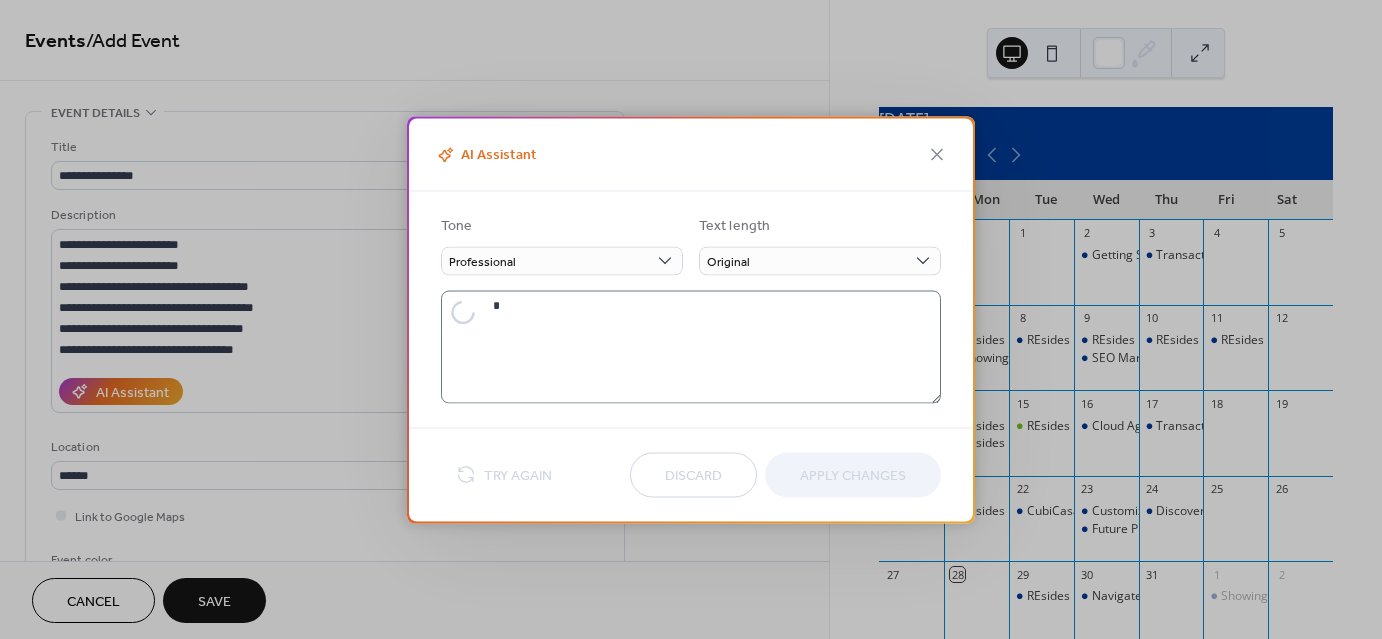 type on "**********" 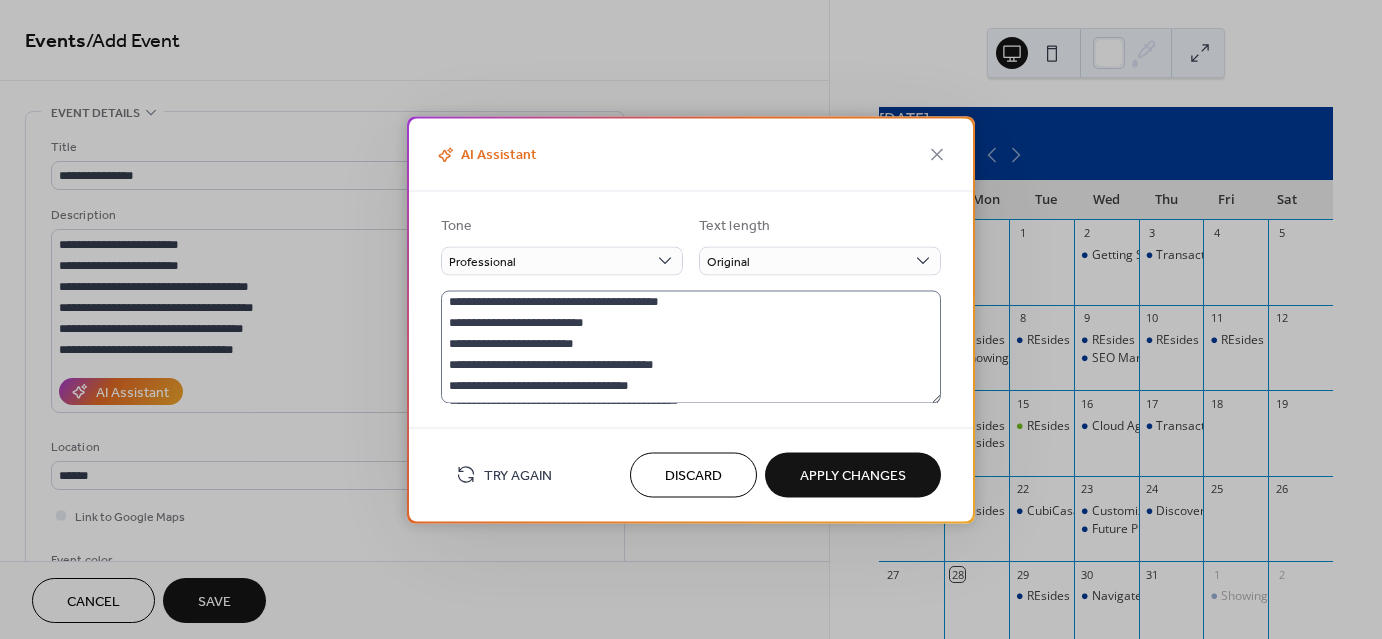 scroll, scrollTop: 0, scrollLeft: 0, axis: both 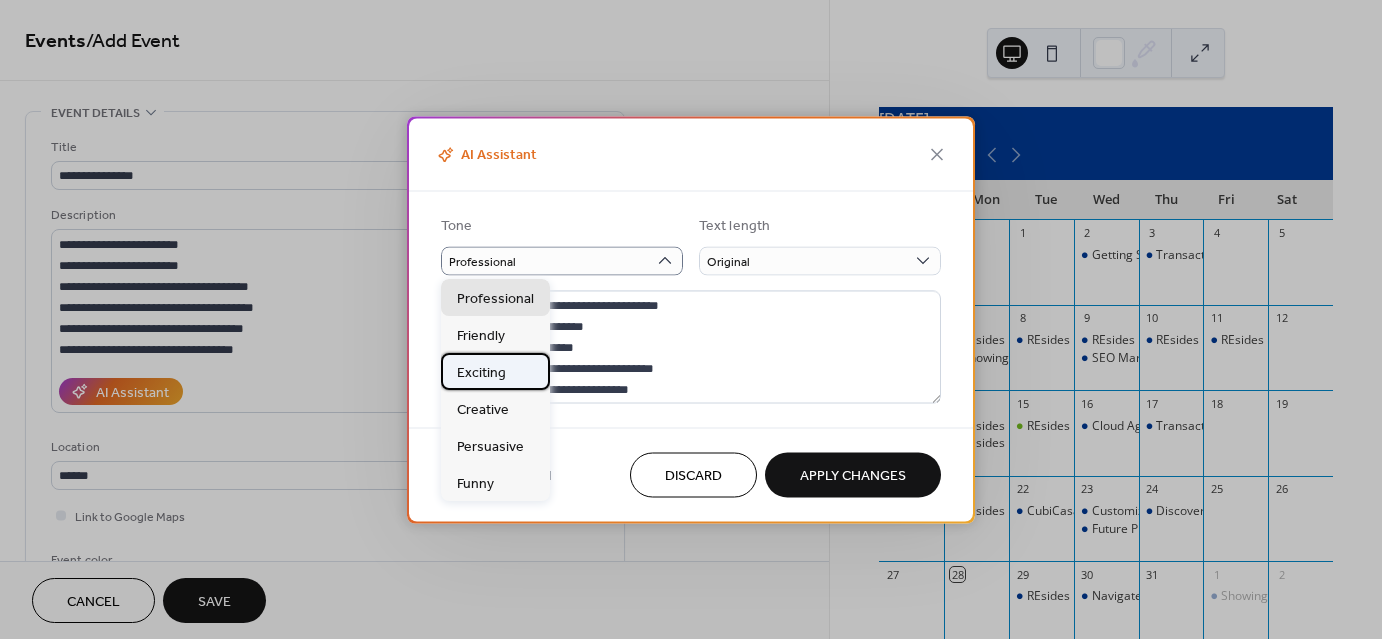 click on "Exciting" at bounding box center [481, 373] 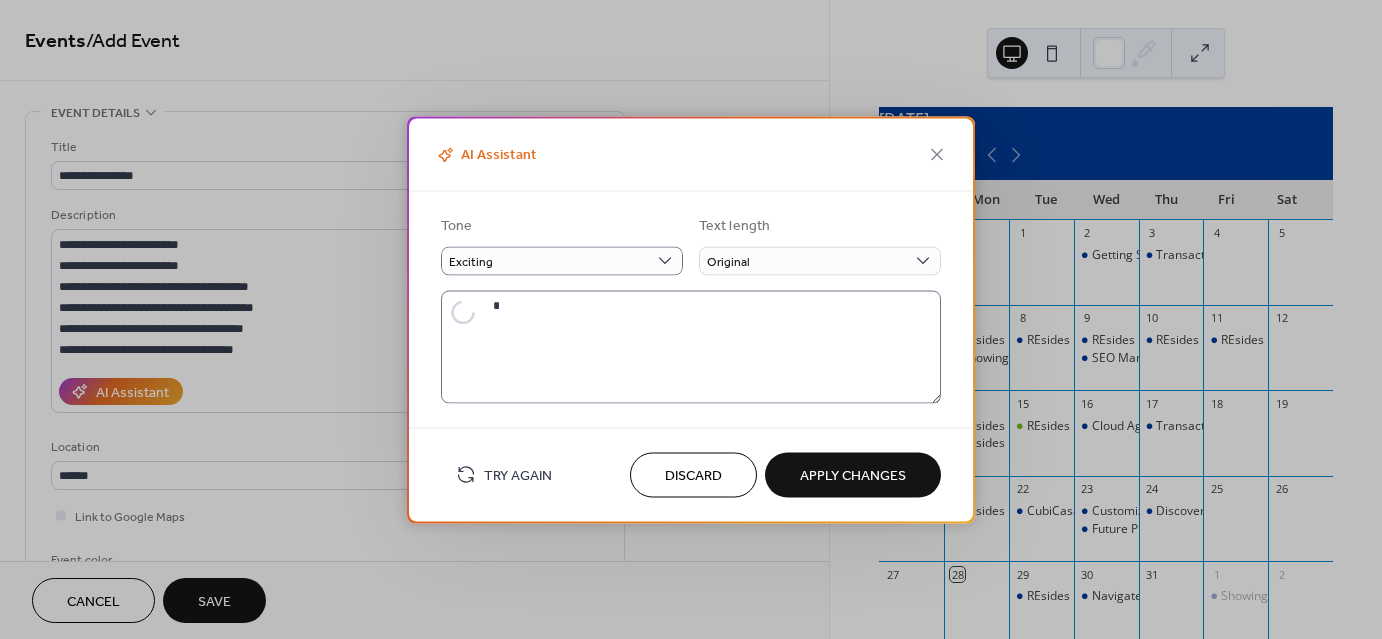 type on "**********" 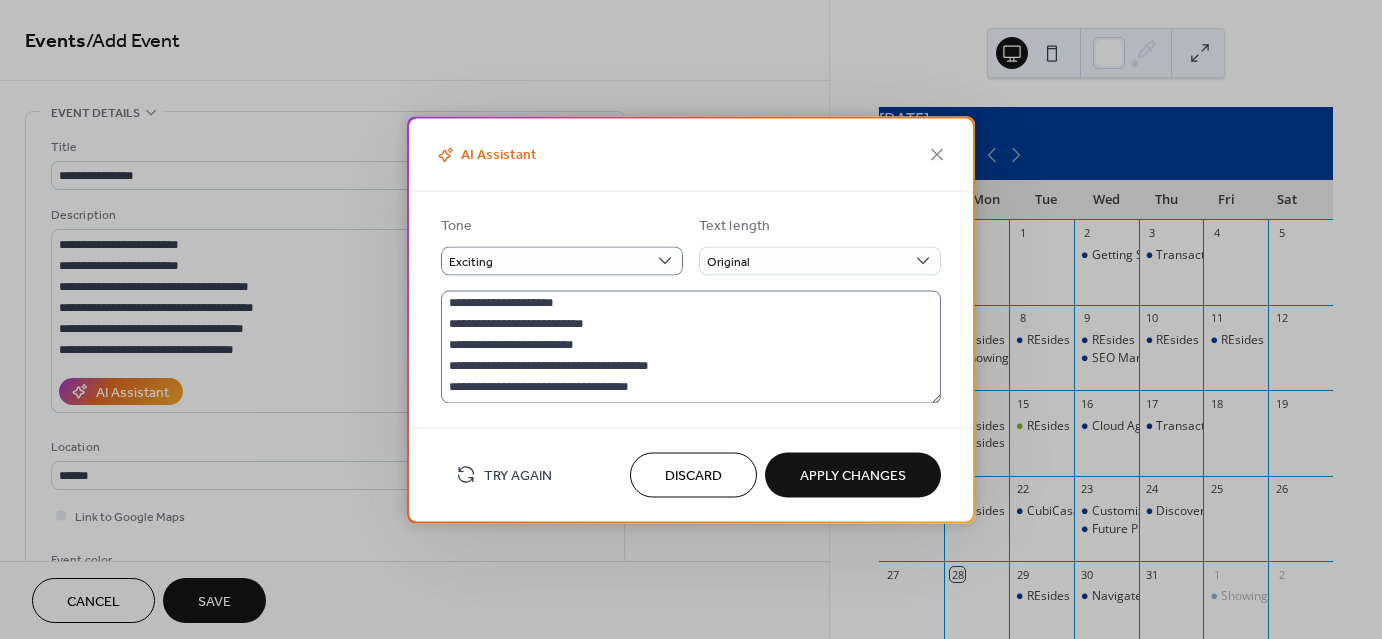 scroll, scrollTop: 0, scrollLeft: 0, axis: both 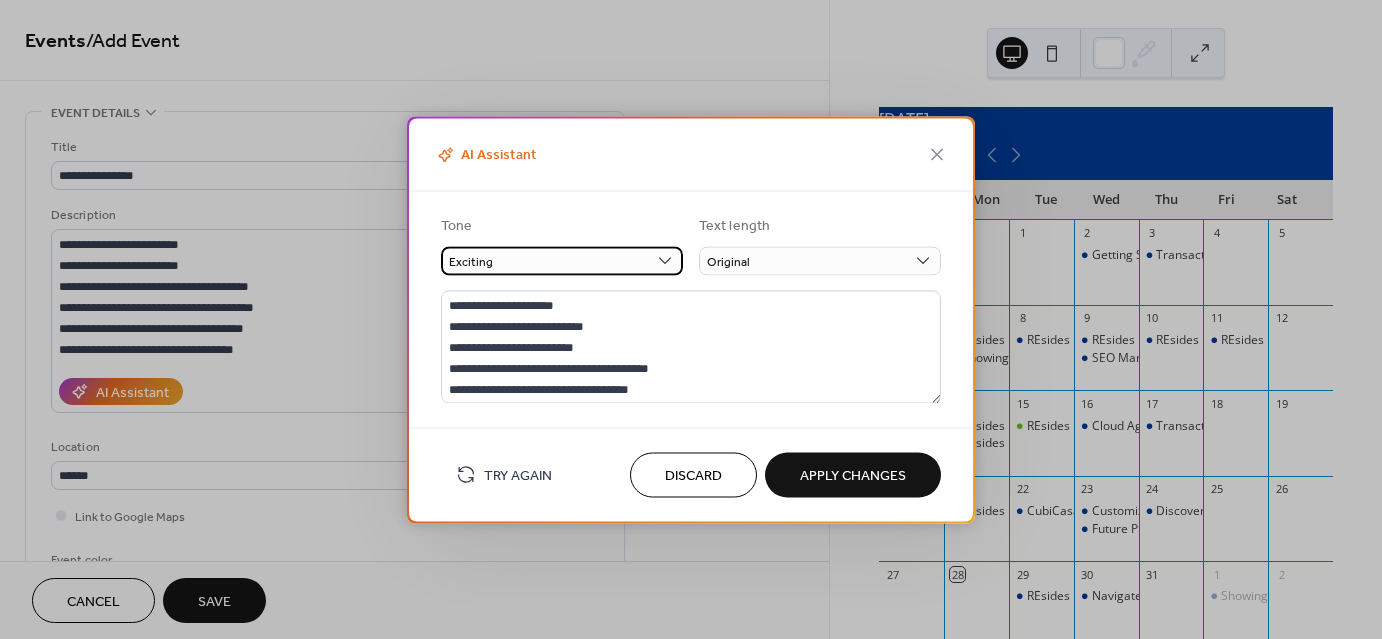 click on "Exciting" at bounding box center [562, 260] 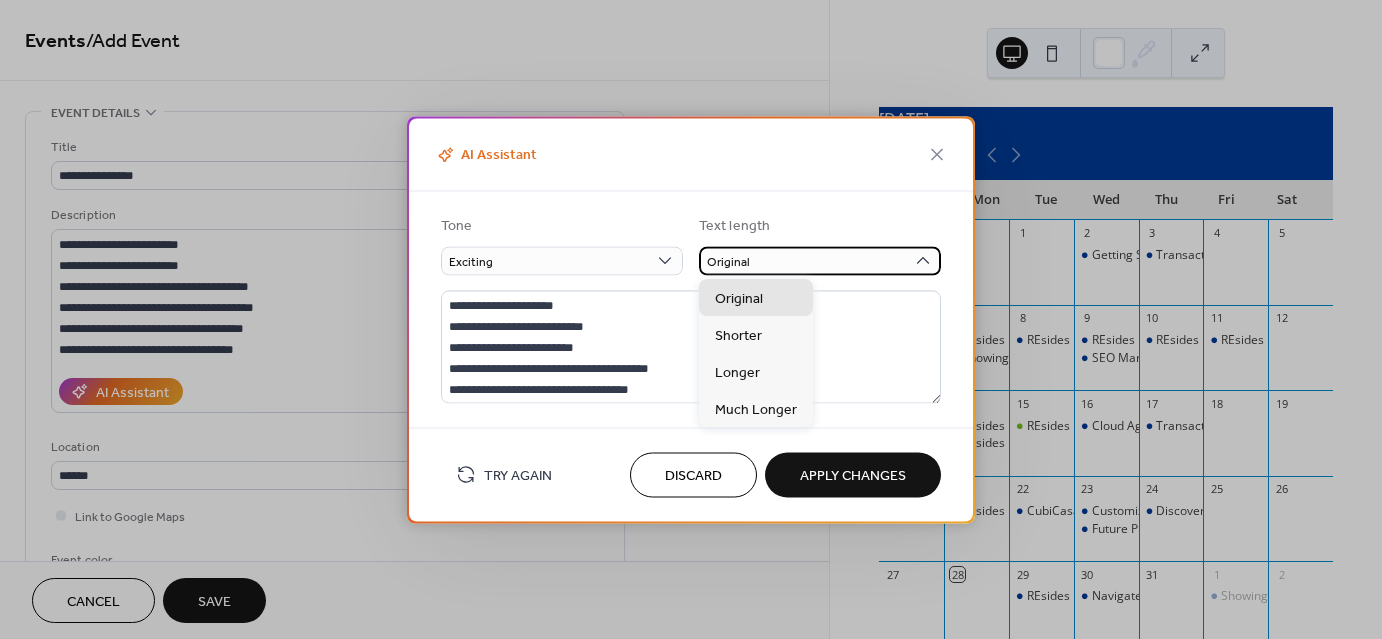 click on "Original" at bounding box center (820, 260) 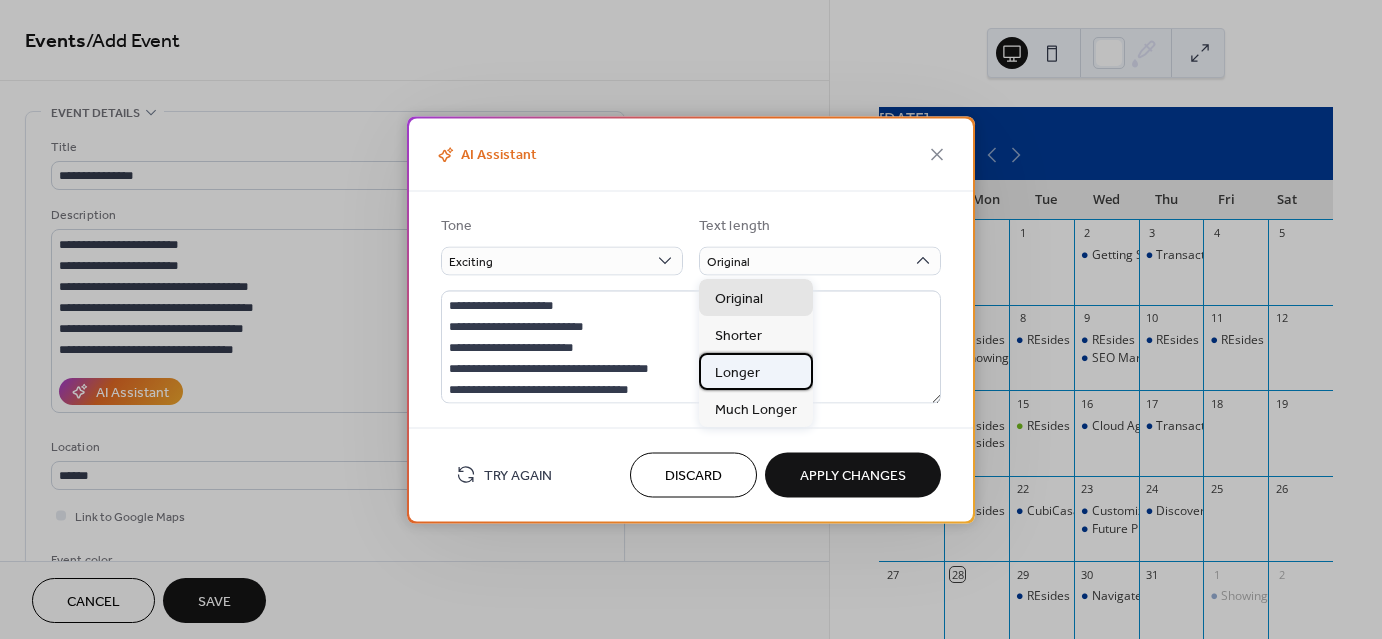 click on "Longer" at bounding box center [756, 371] 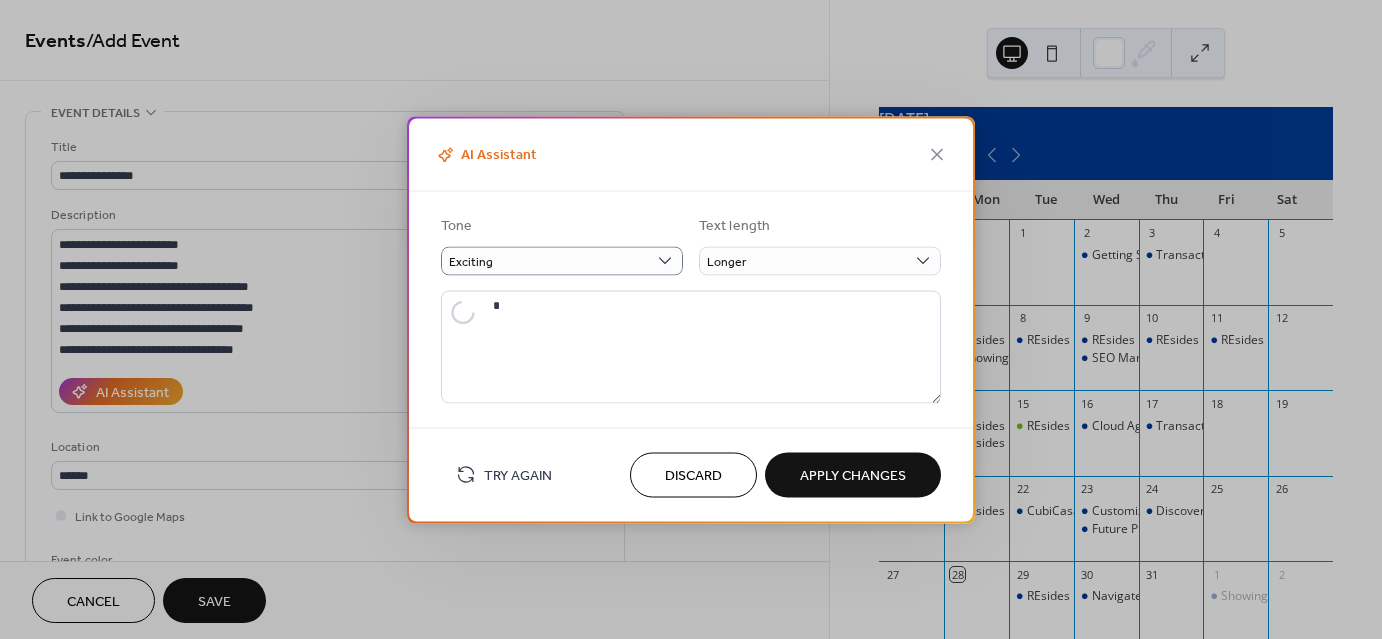 type on "**********" 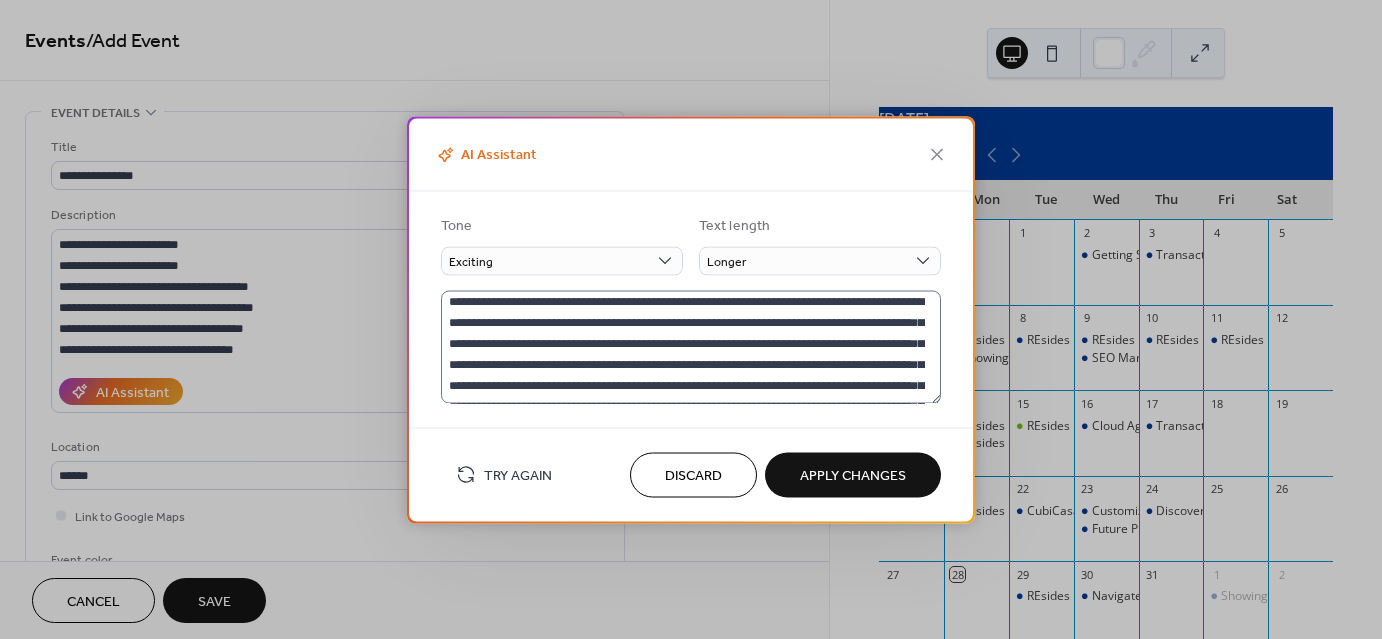 scroll, scrollTop: 0, scrollLeft: 0, axis: both 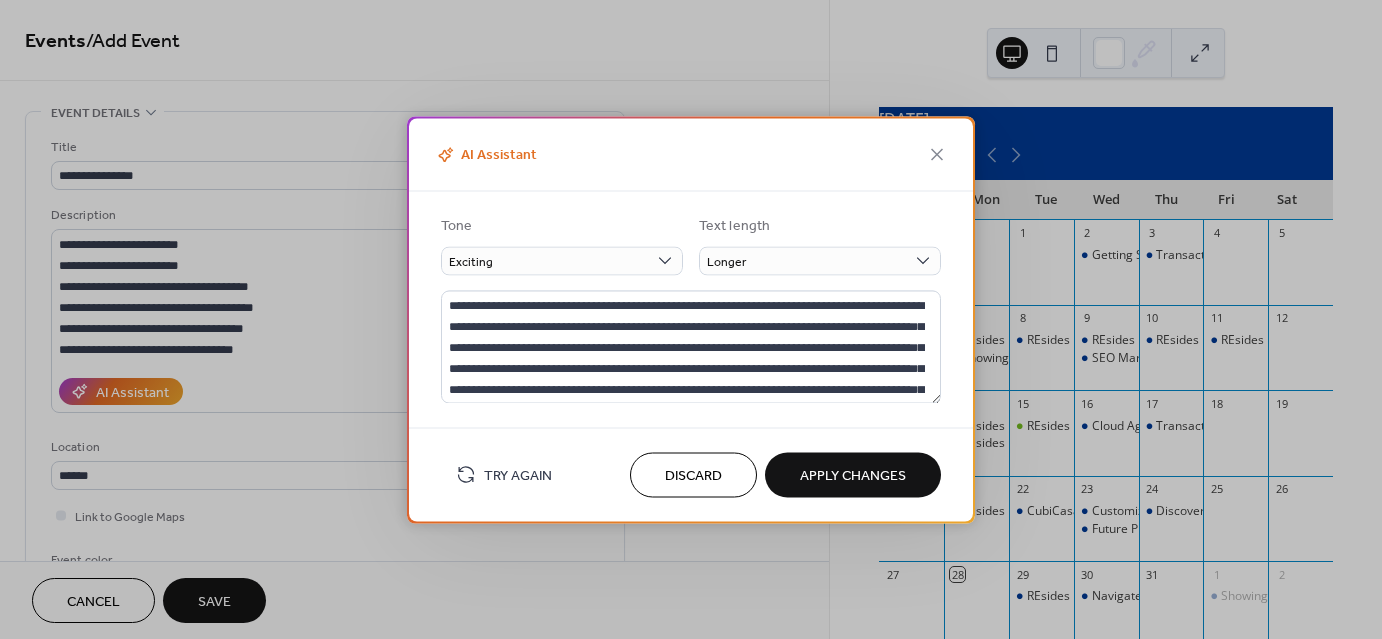 click on "Apply Changes" at bounding box center [853, 476] 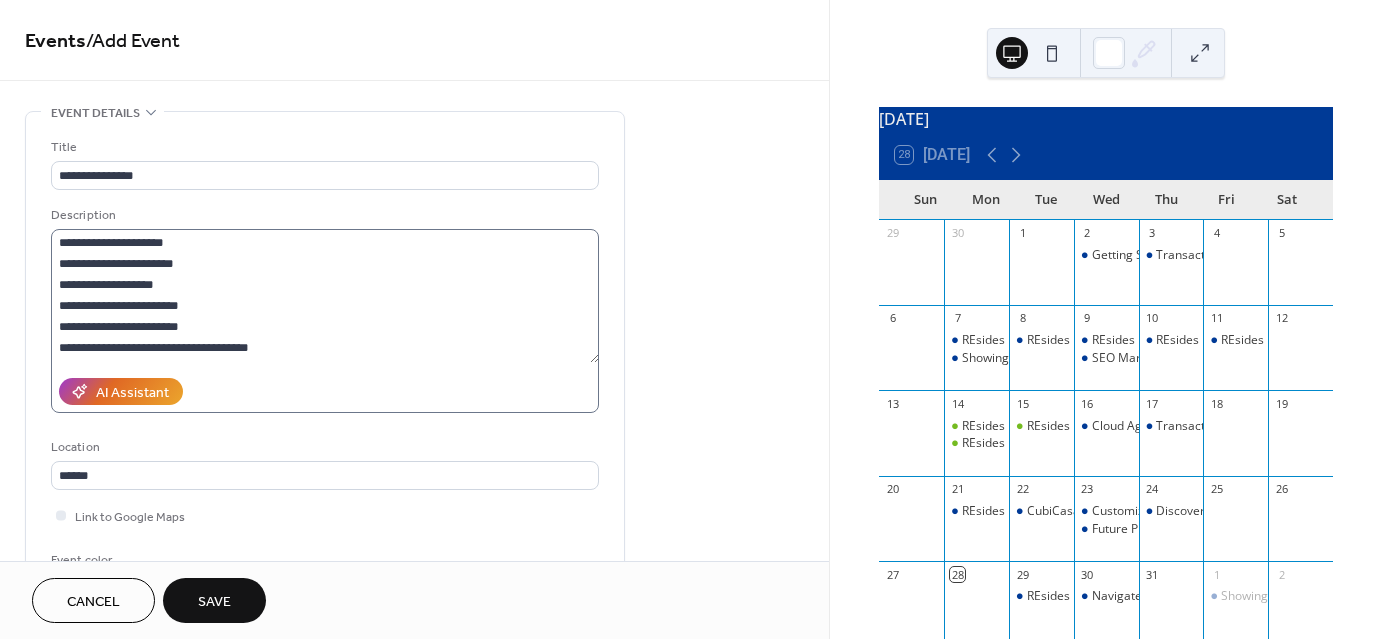 scroll, scrollTop: 0, scrollLeft: 0, axis: both 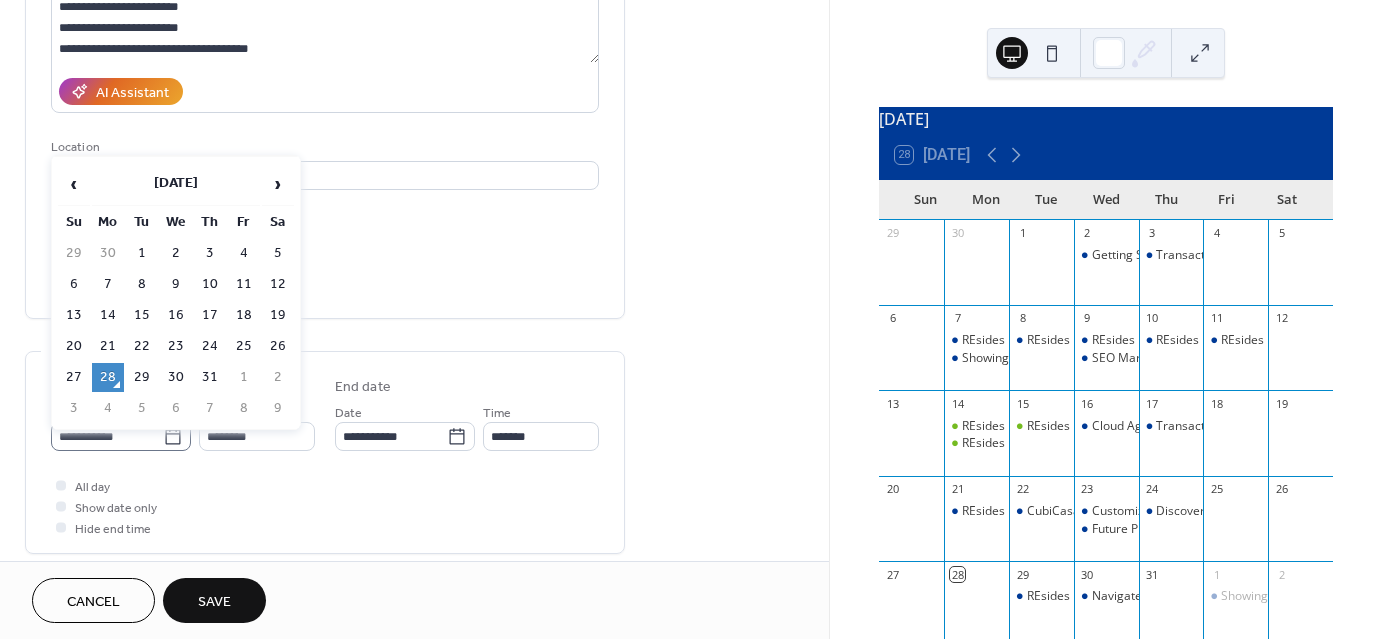 click 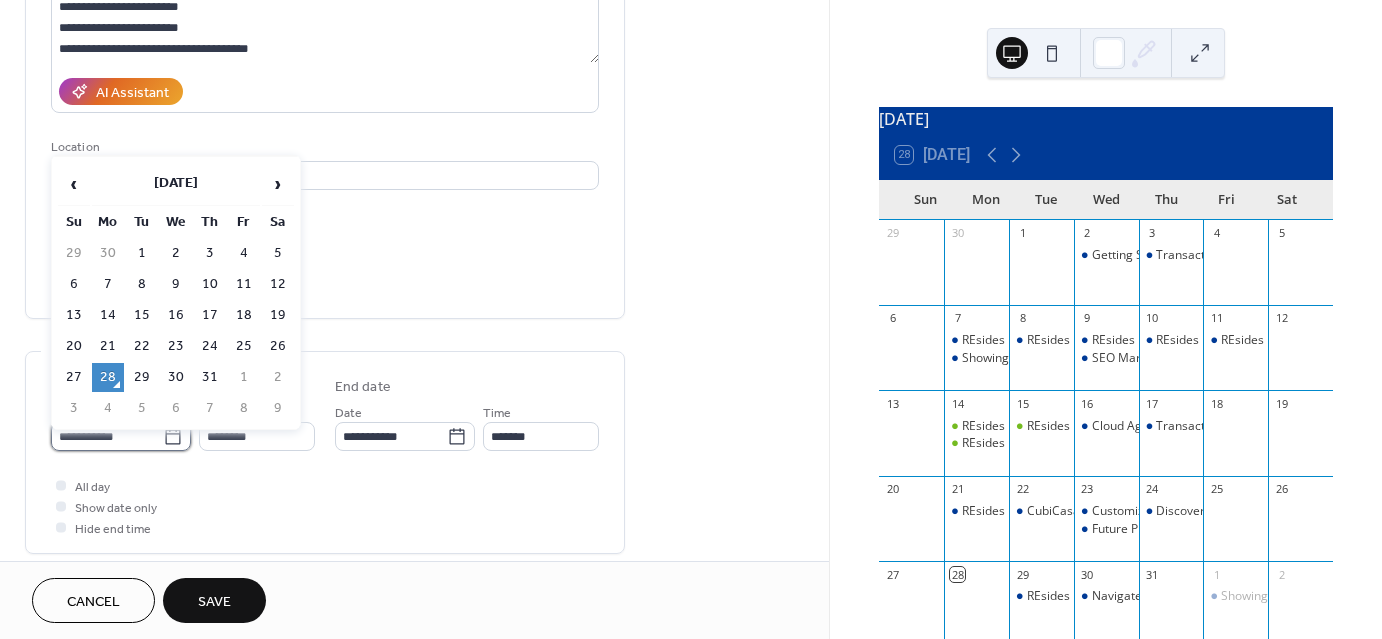 click on "**********" at bounding box center (107, 436) 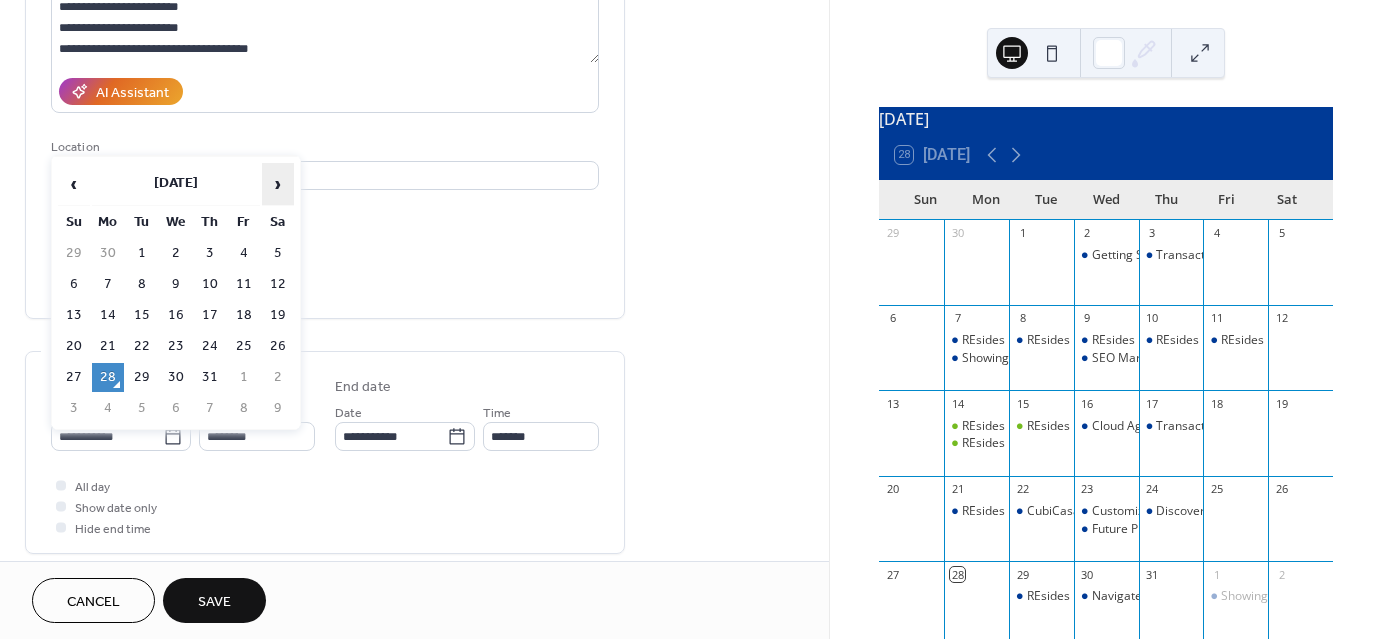 click on "›" at bounding box center (278, 184) 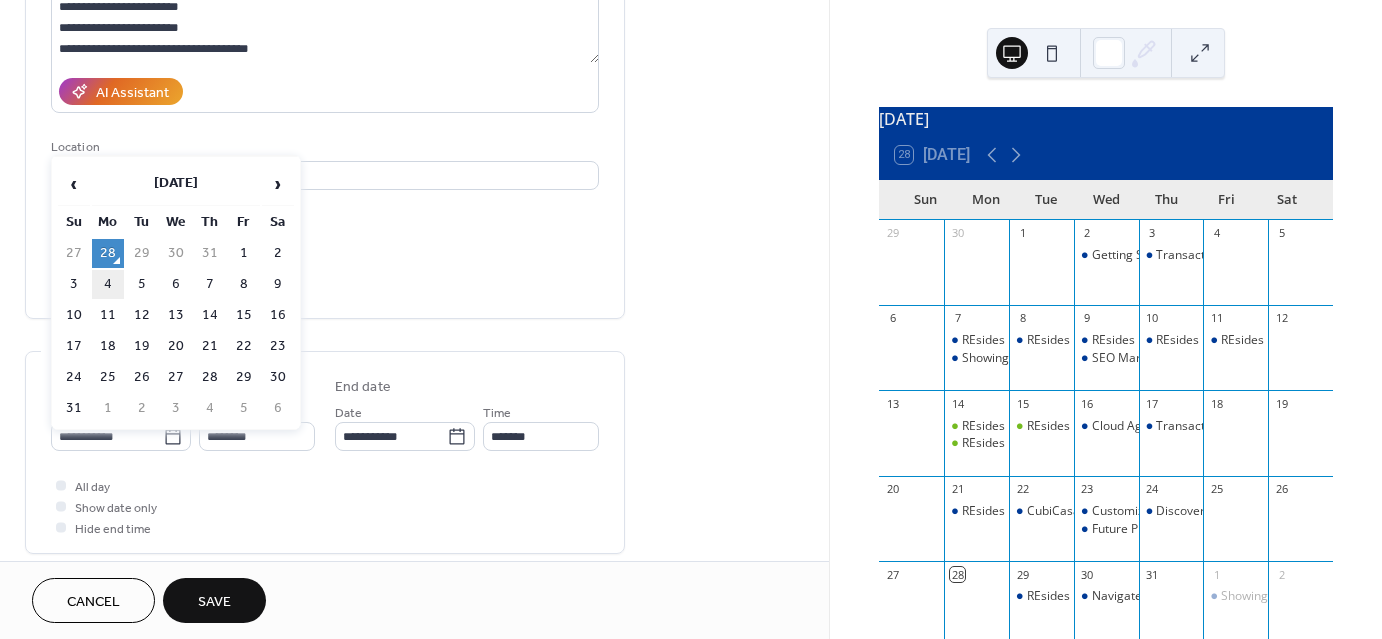 click on "4" at bounding box center (108, 284) 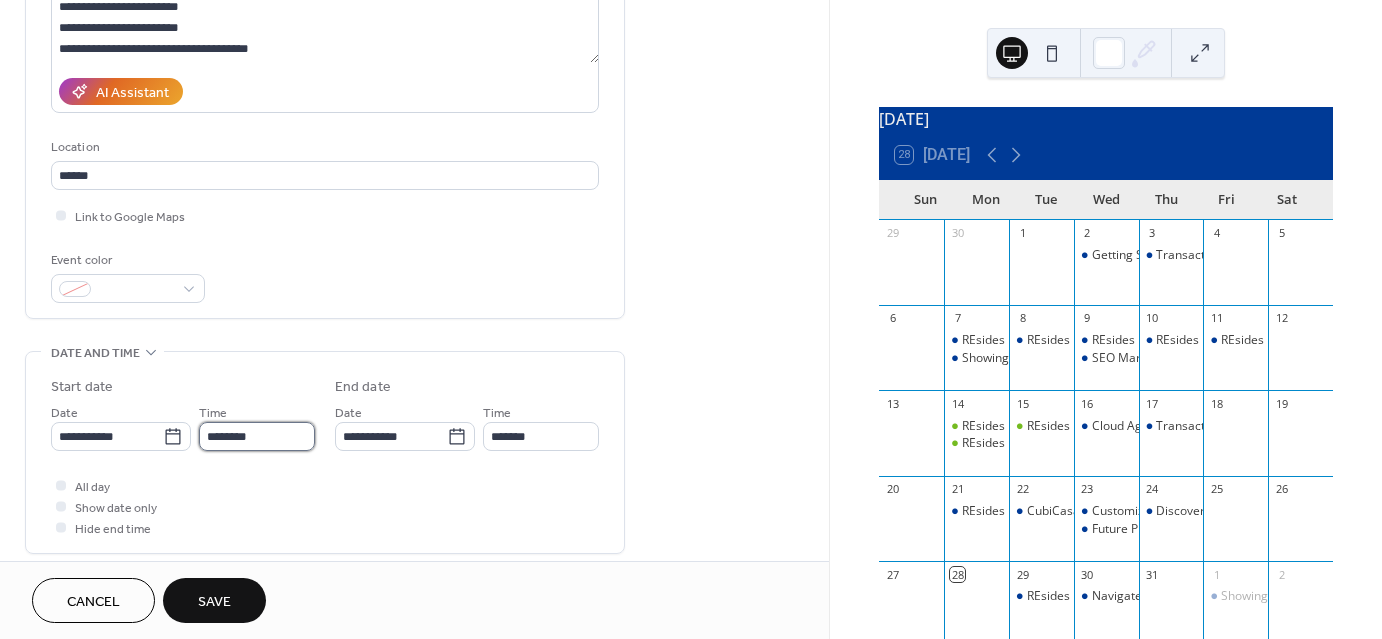 click on "********" at bounding box center [257, 436] 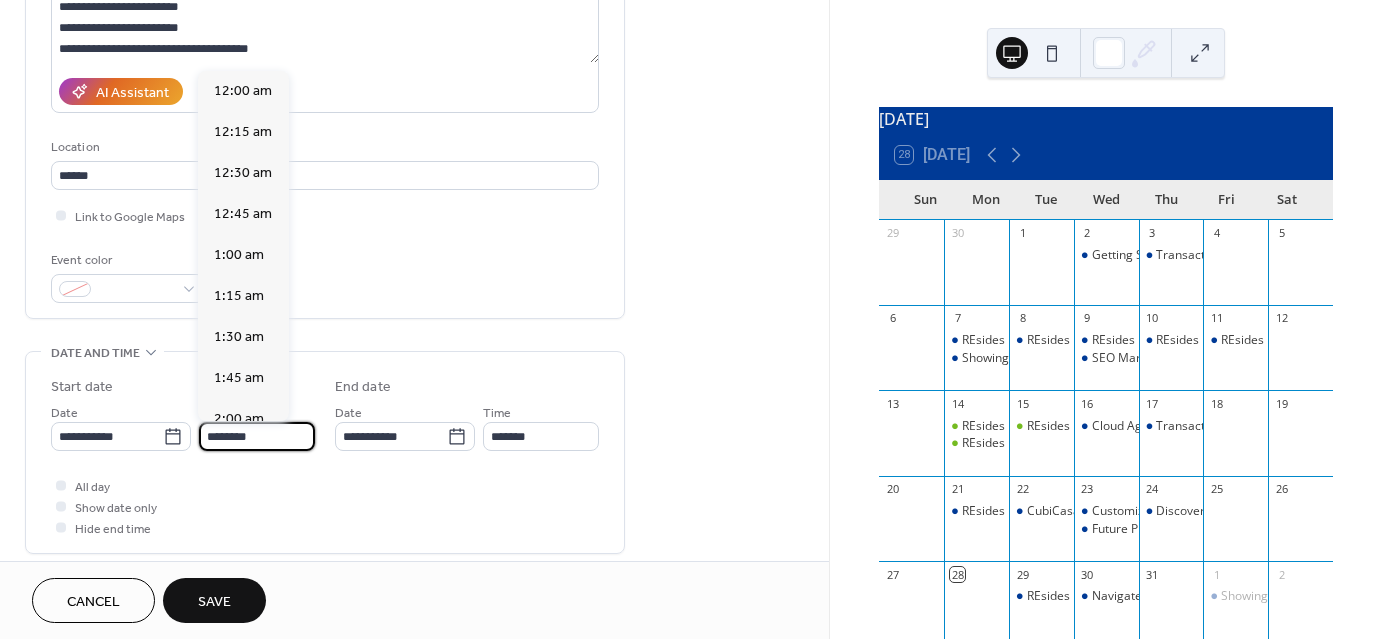 scroll, scrollTop: 1968, scrollLeft: 0, axis: vertical 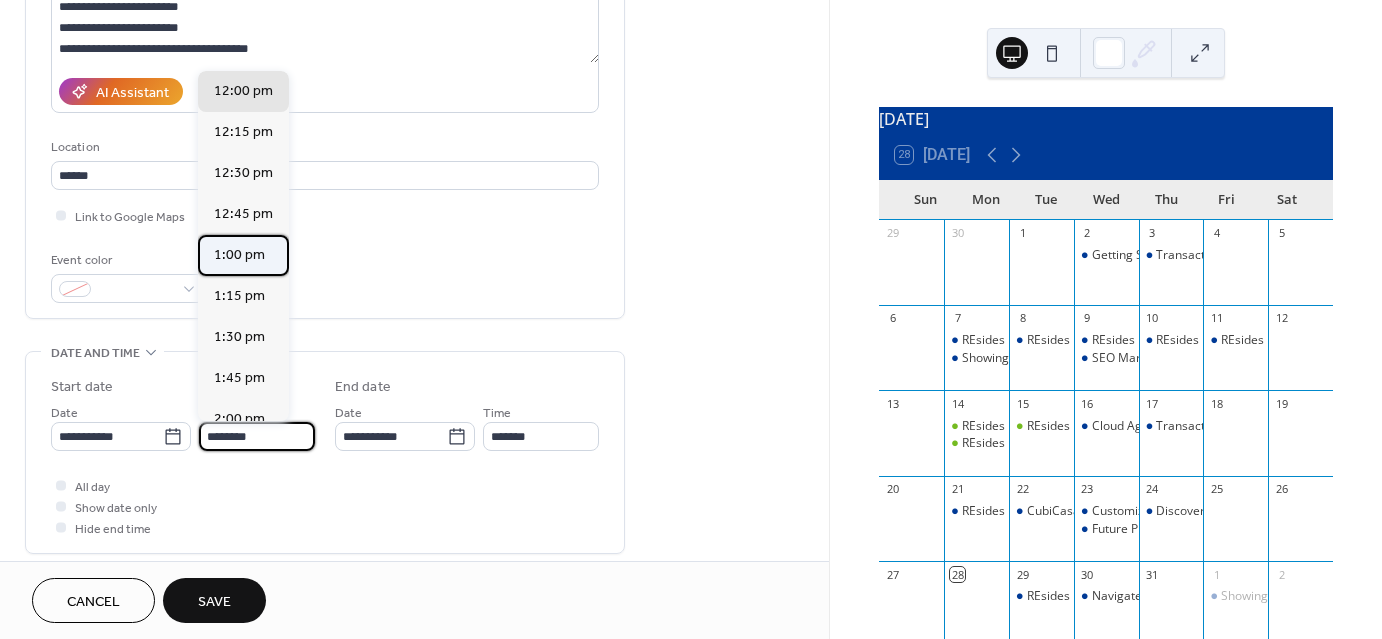 click on "1:00 pm" at bounding box center (239, 255) 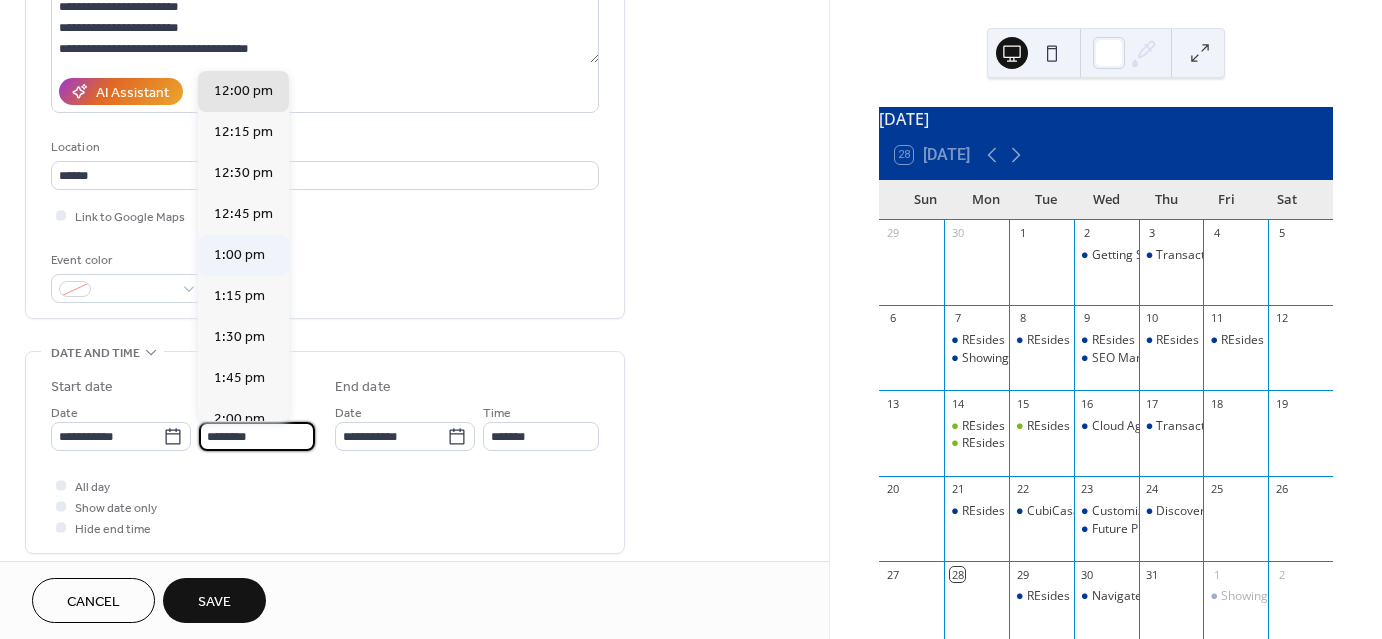 type on "*******" 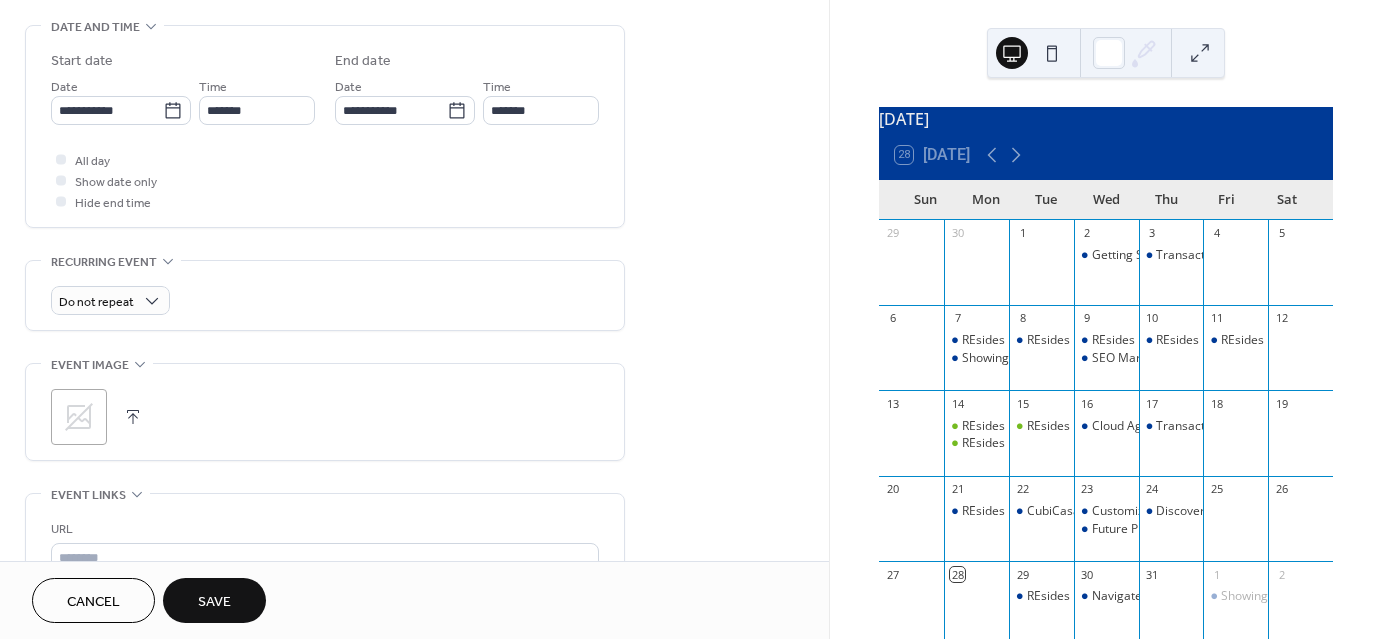 scroll, scrollTop: 800, scrollLeft: 0, axis: vertical 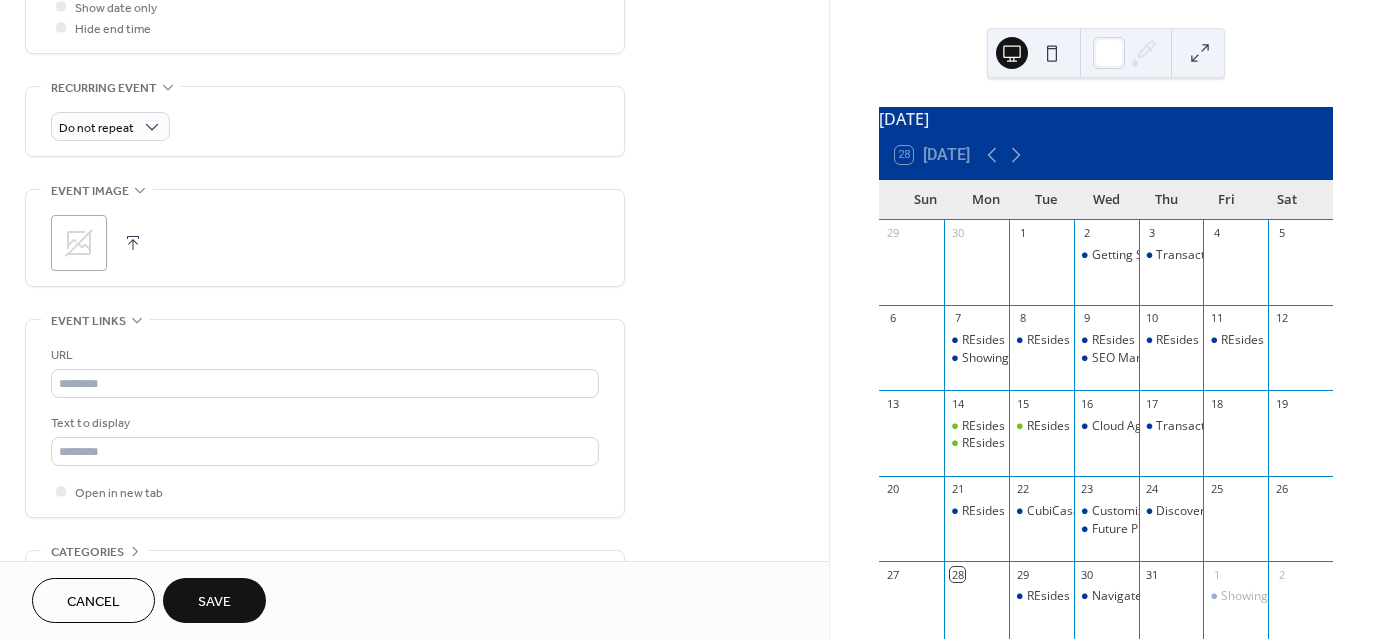 click at bounding box center [133, 243] 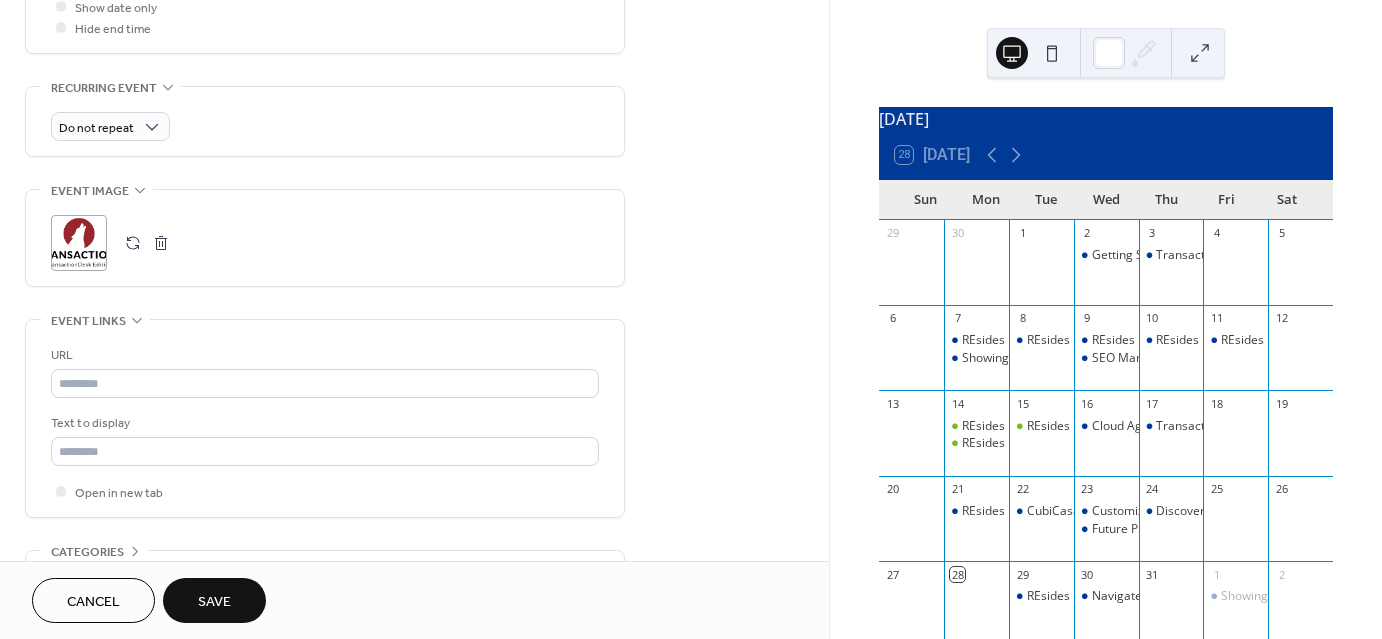 click at bounding box center (133, 243) 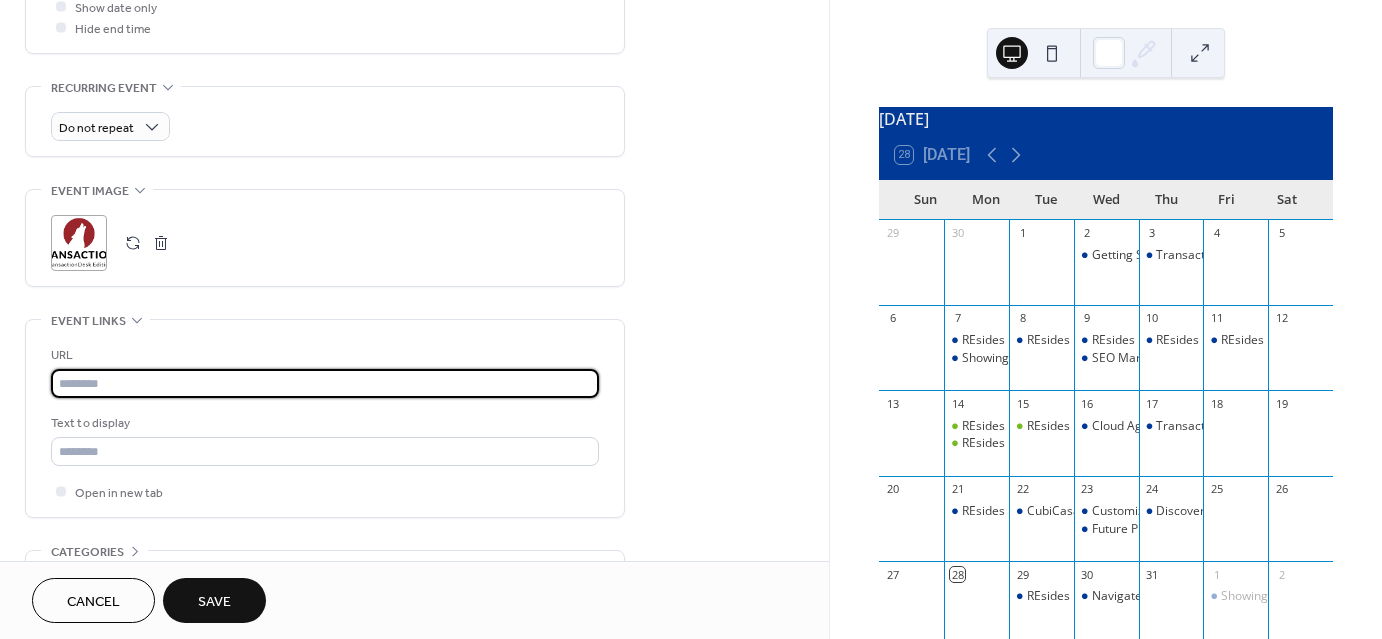 click at bounding box center [325, 383] 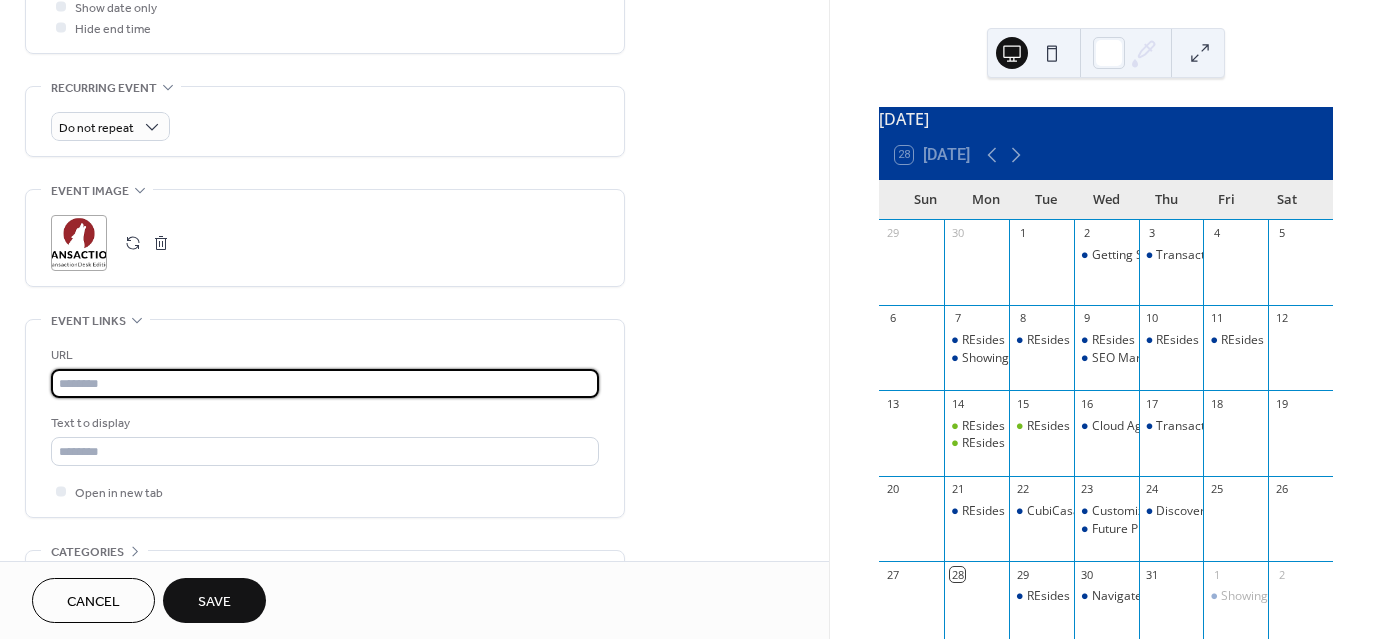 paste on "**********" 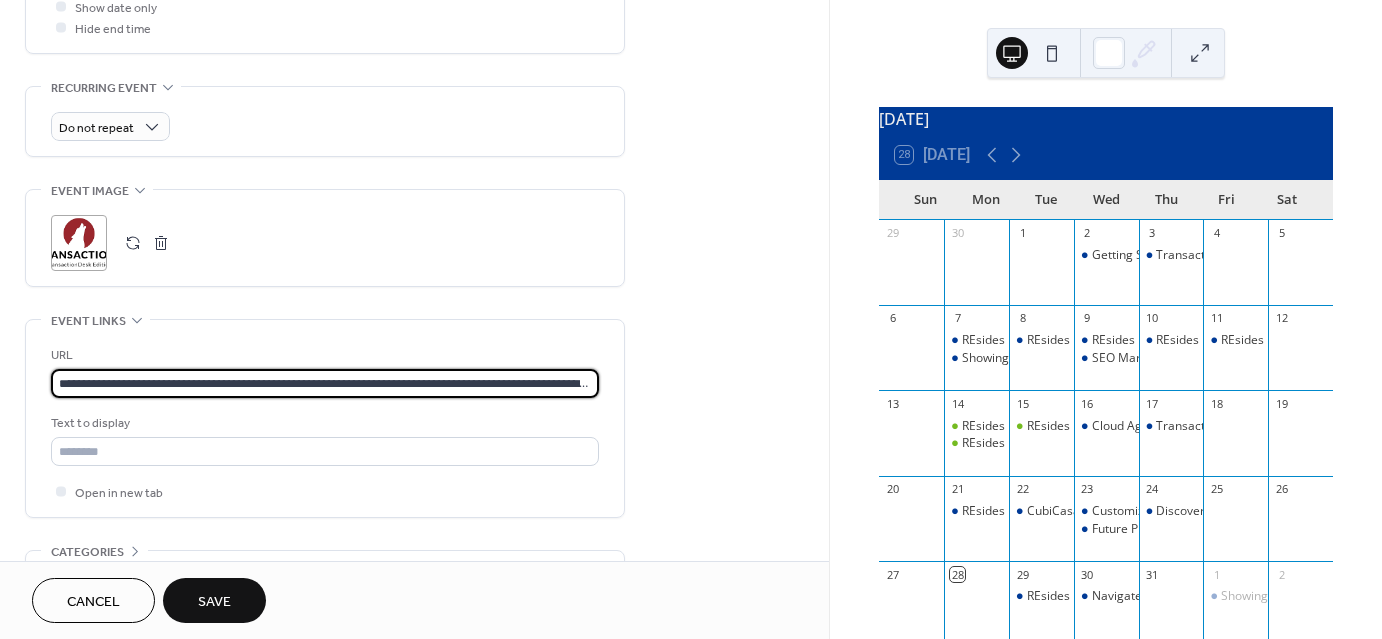 scroll, scrollTop: 0, scrollLeft: 165, axis: horizontal 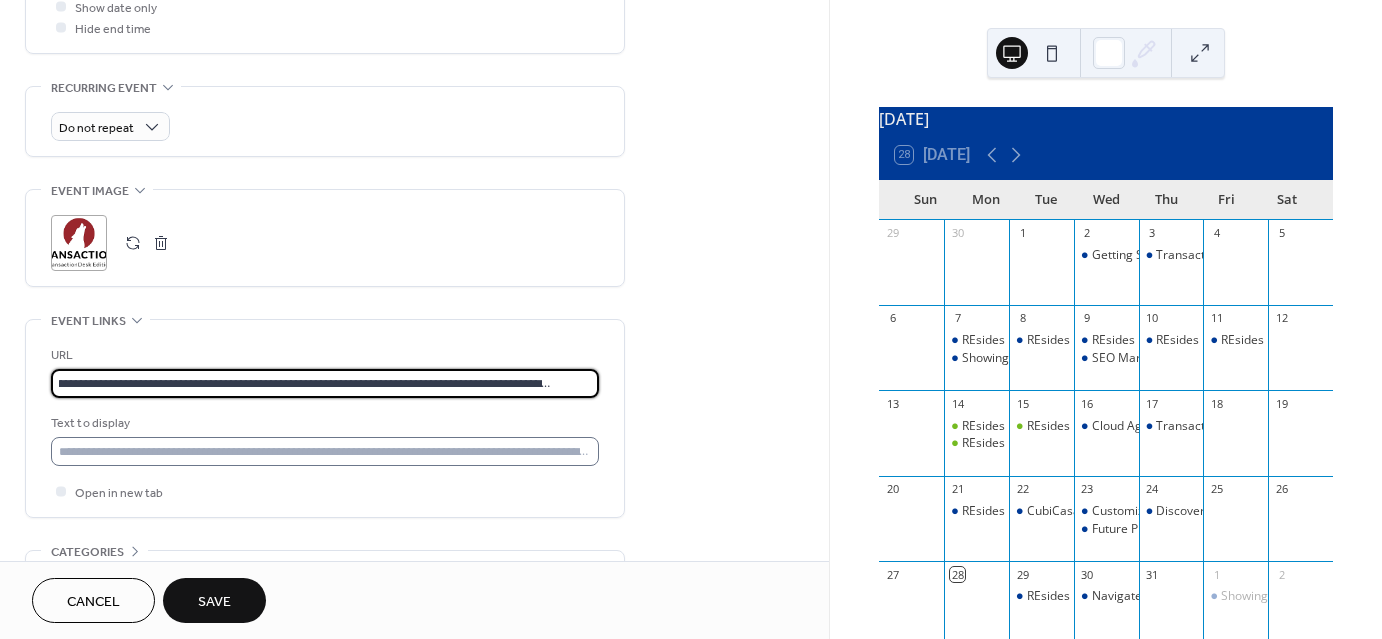 type on "**********" 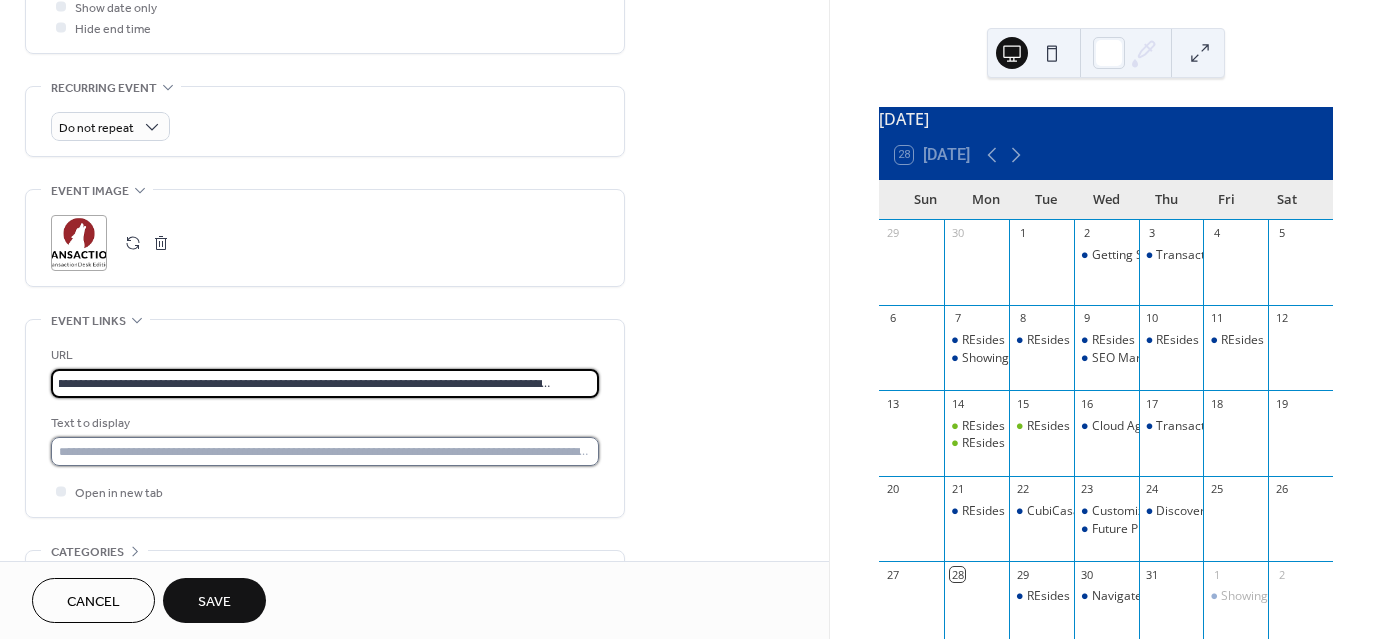 scroll, scrollTop: 0, scrollLeft: 0, axis: both 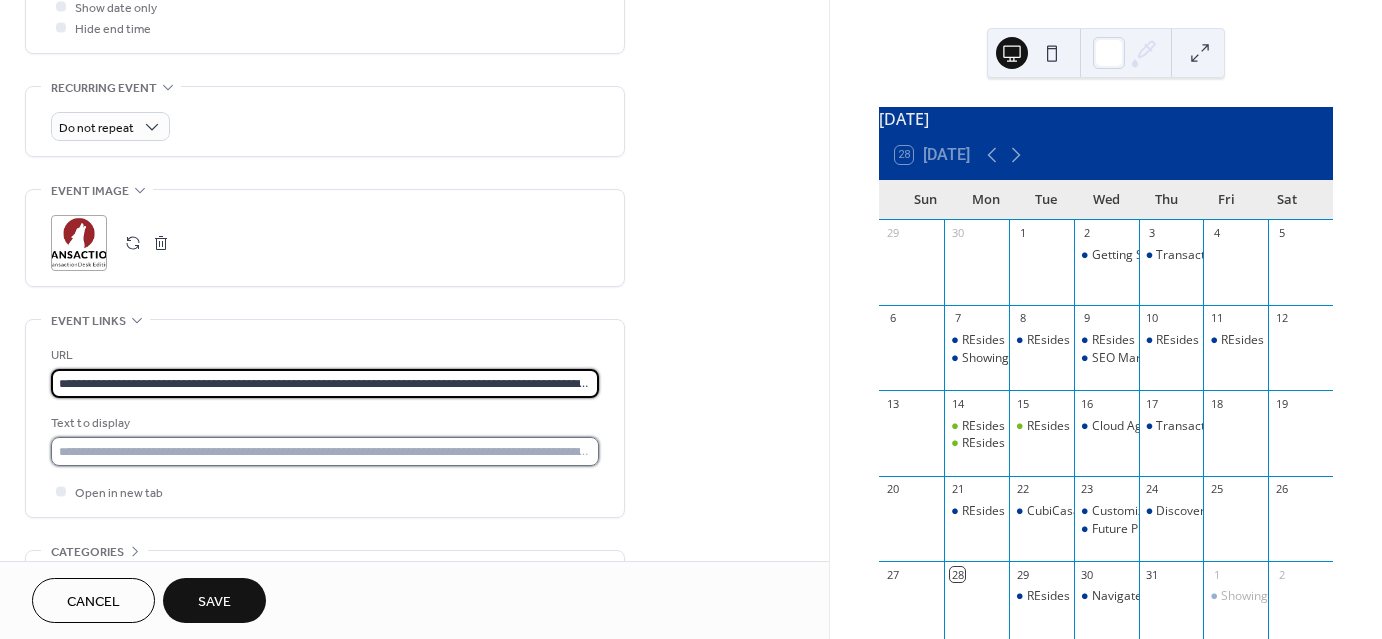 click at bounding box center [325, 451] 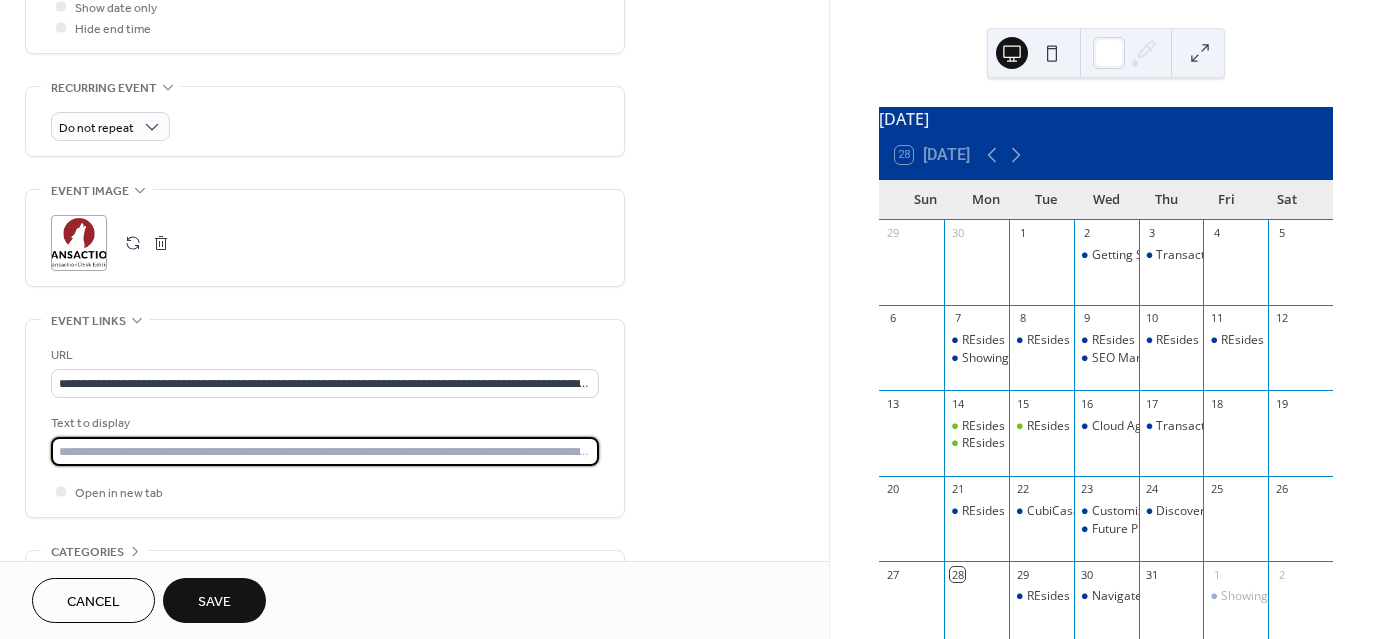 type on "**********" 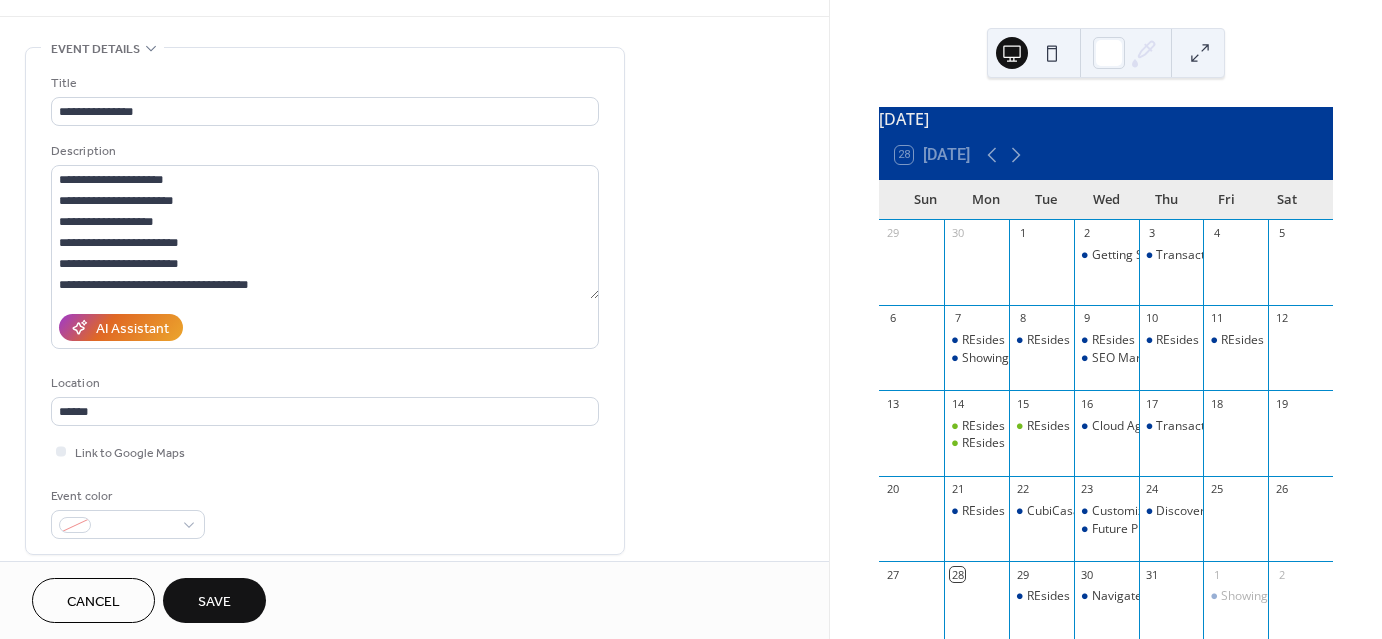 scroll, scrollTop: 0, scrollLeft: 0, axis: both 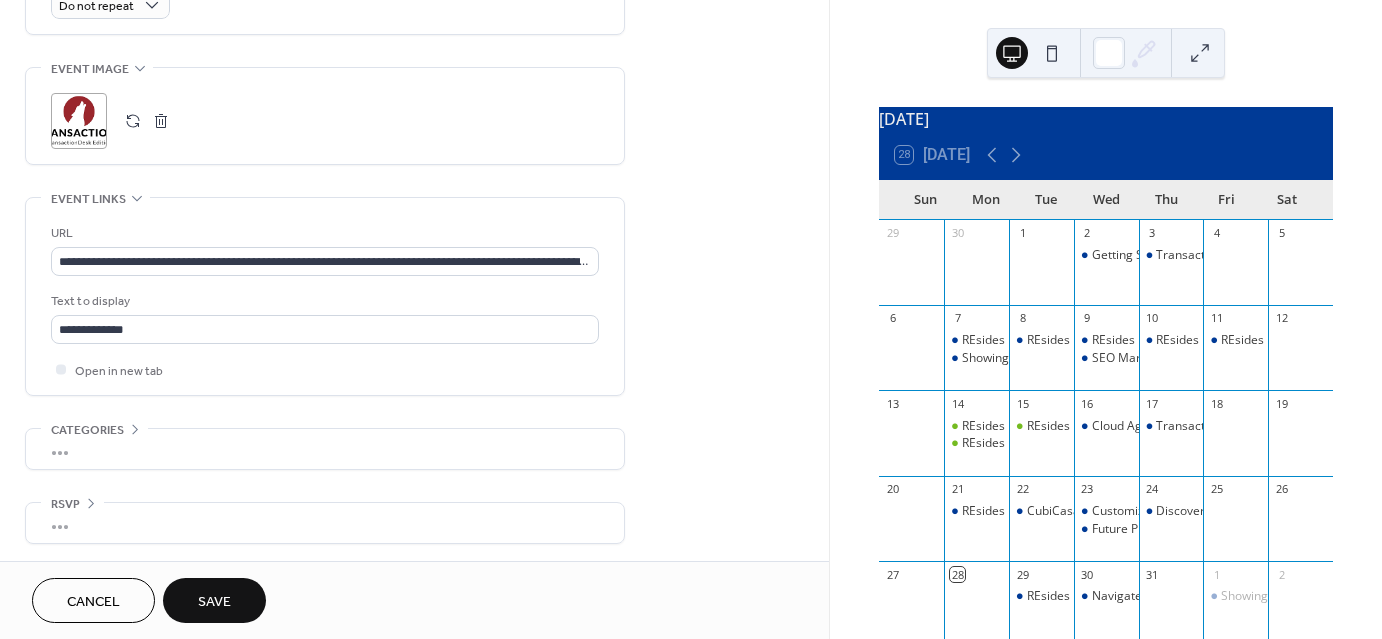 click on "Save" at bounding box center [214, 602] 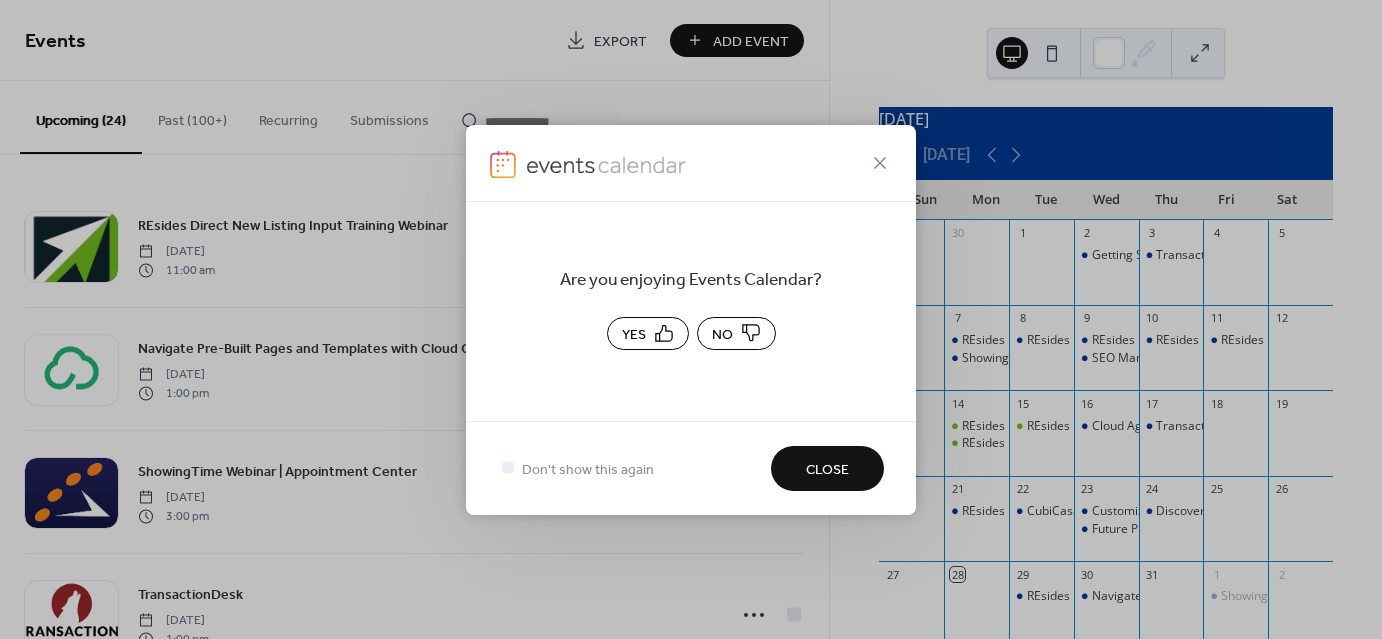 click on "Close" at bounding box center [827, 469] 